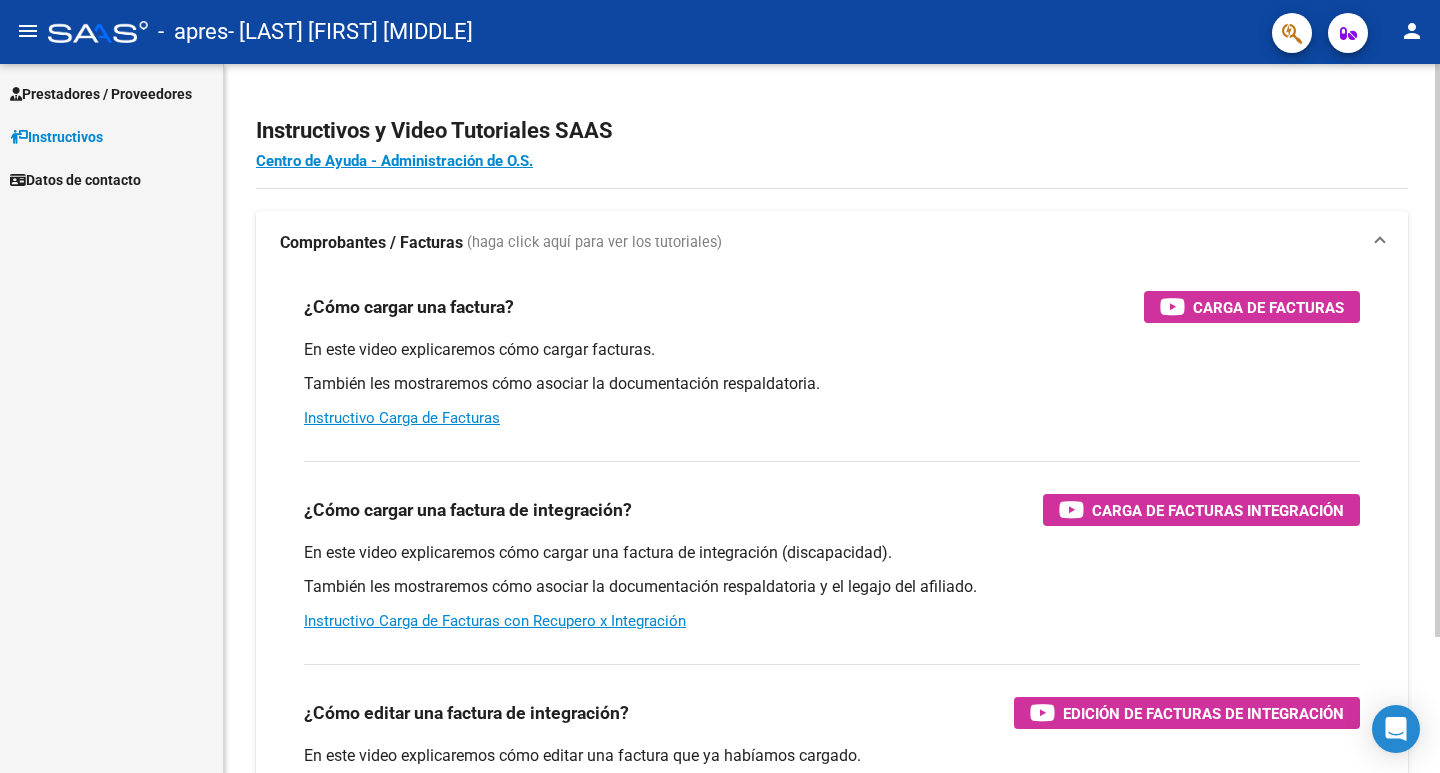 scroll, scrollTop: 0, scrollLeft: 0, axis: both 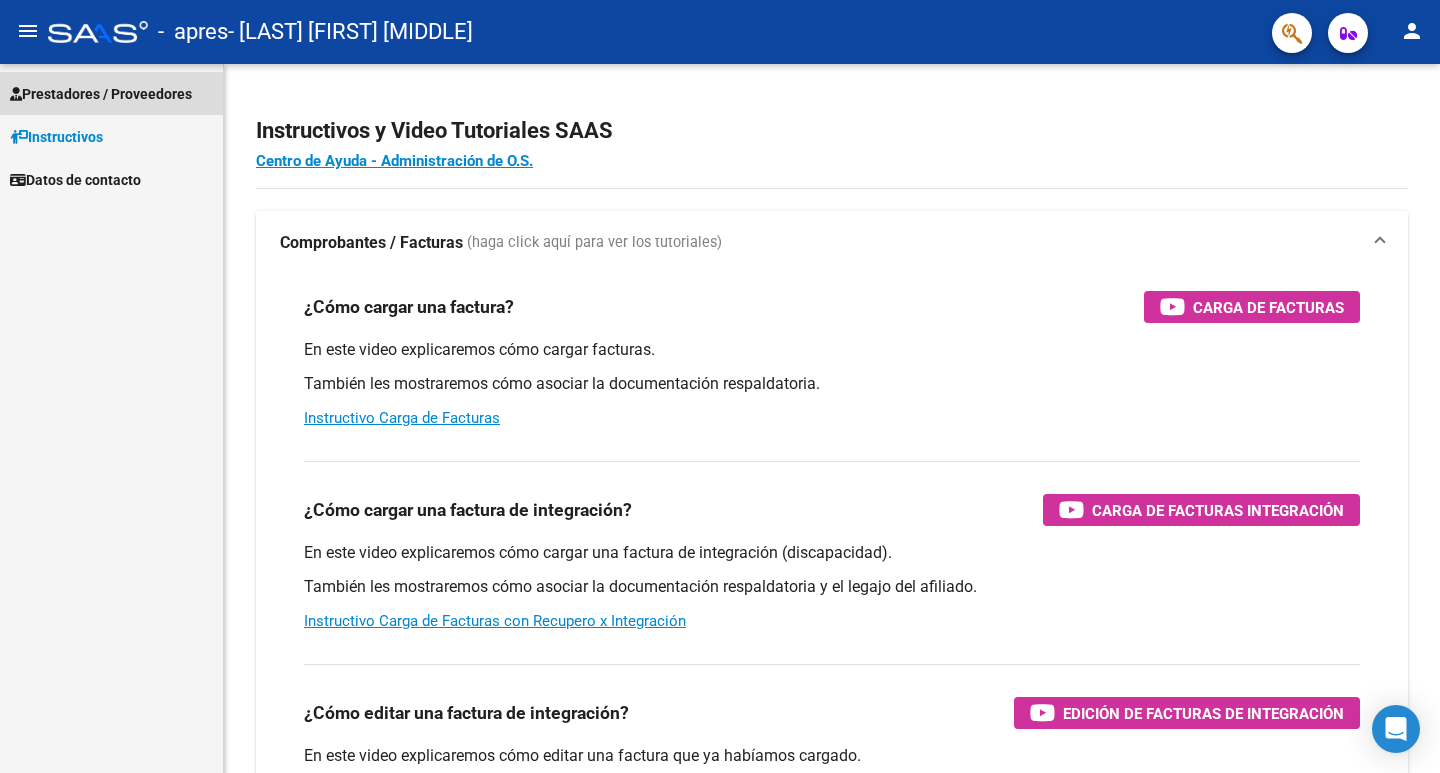click on "Prestadores / Proveedores" at bounding box center (101, 94) 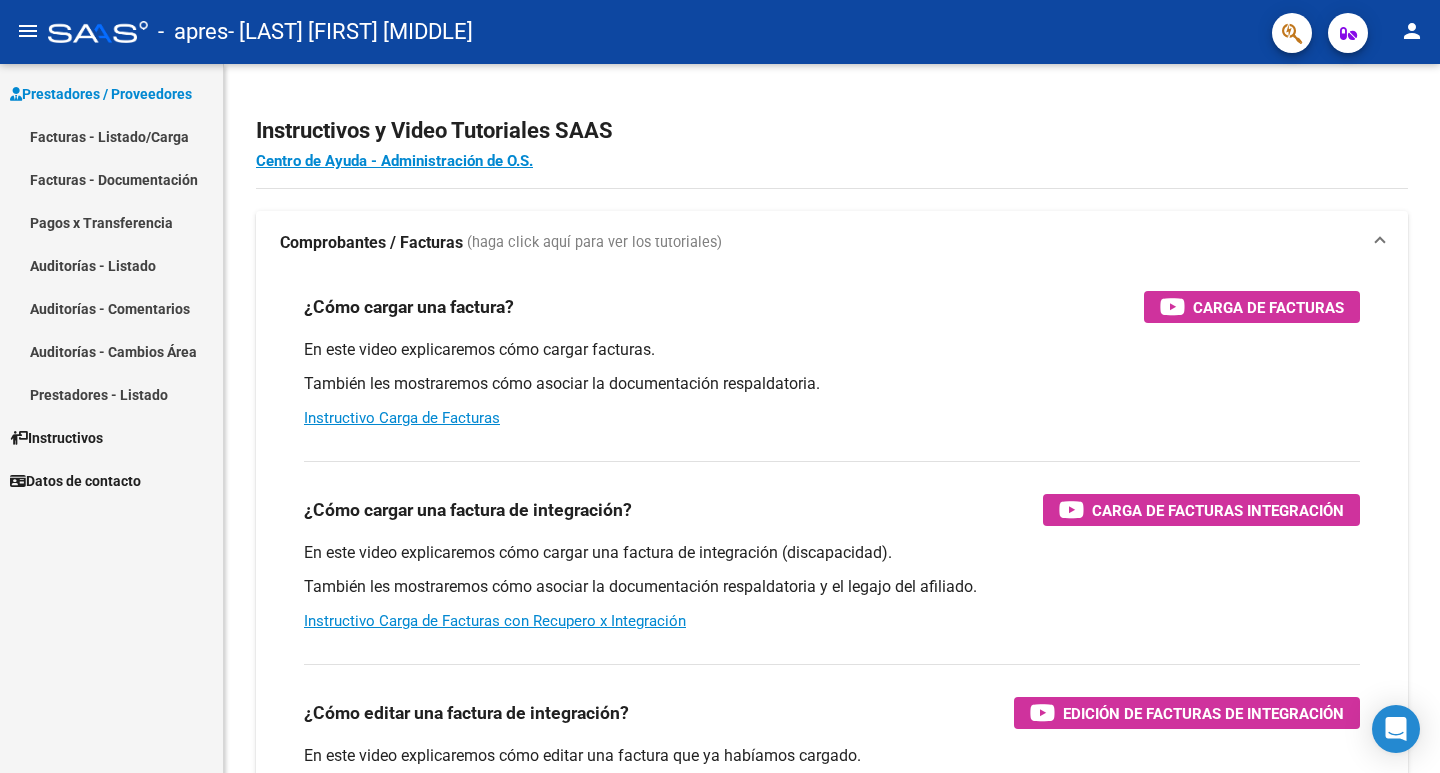click on "Facturas - Listado/Carga" at bounding box center (111, 136) 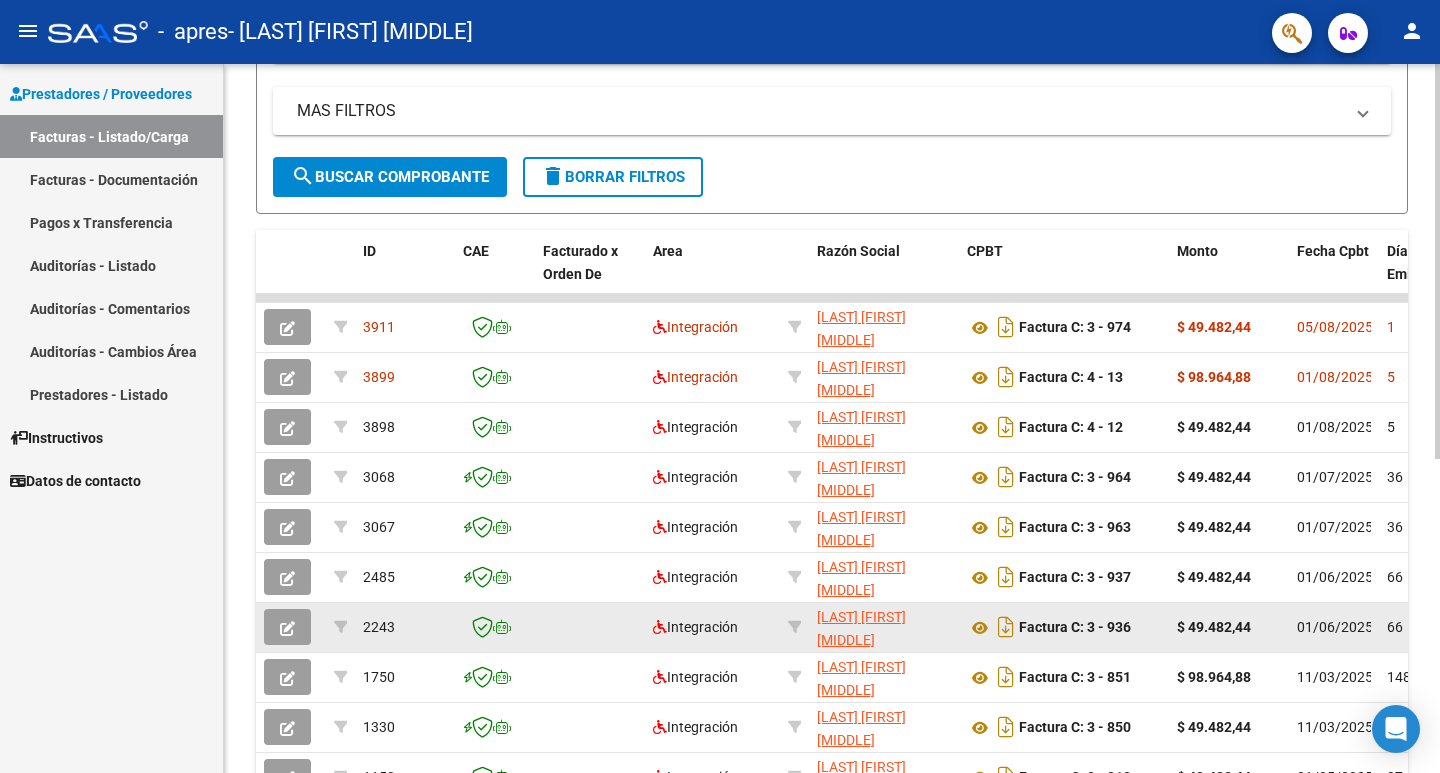 scroll, scrollTop: 400, scrollLeft: 0, axis: vertical 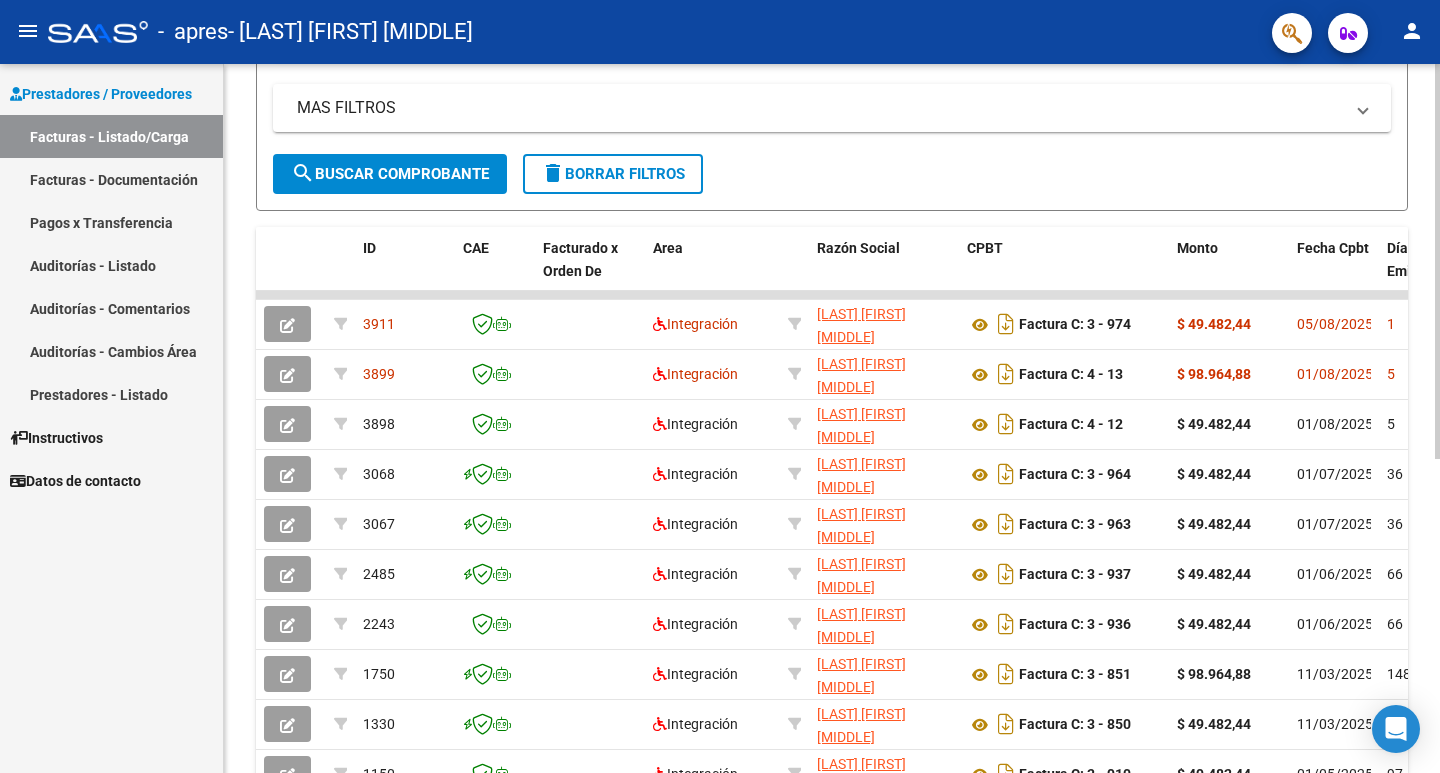 drag, startPoint x: 267, startPoint y: 601, endPoint x: 237, endPoint y: 598, distance: 30.149628 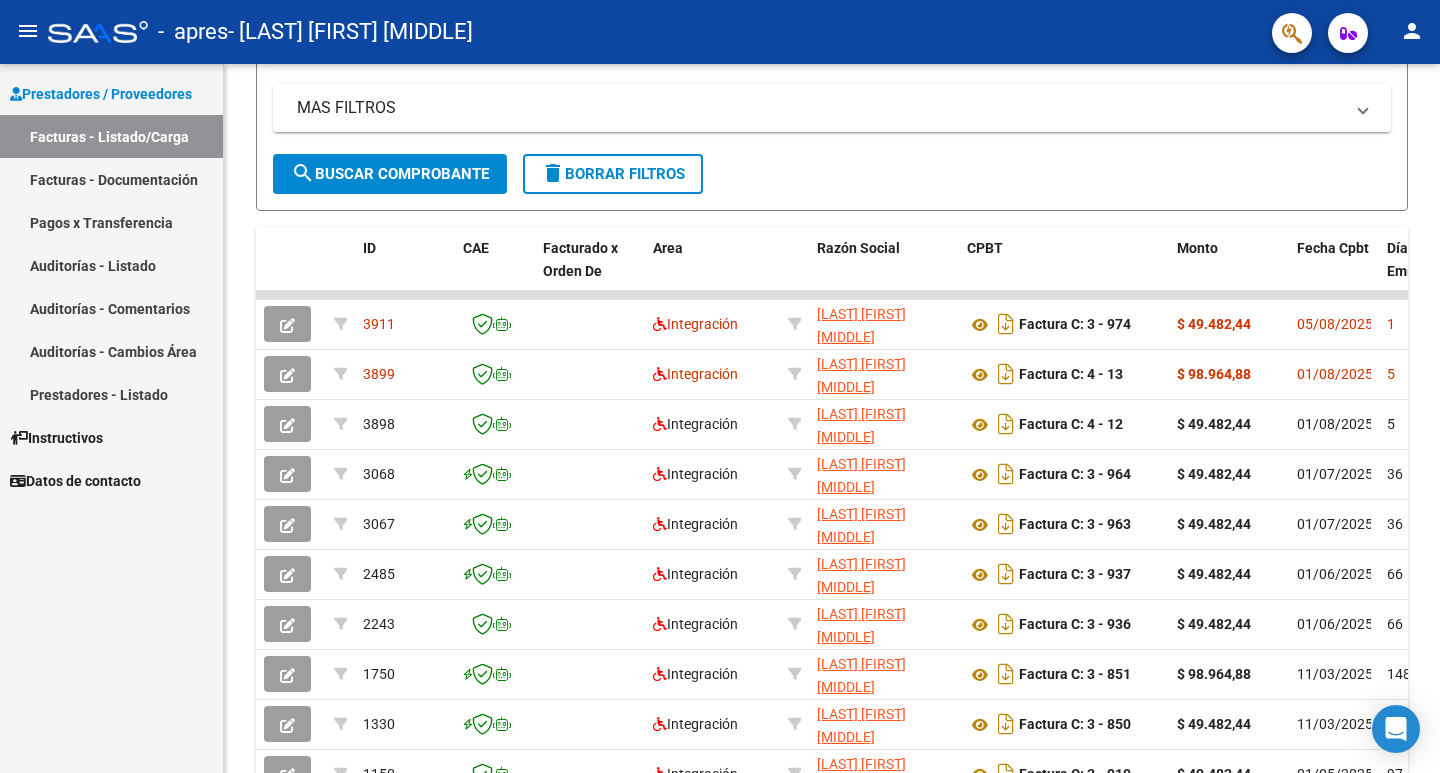 drag, startPoint x: 180, startPoint y: 633, endPoint x: 214, endPoint y: 587, distance: 57.201397 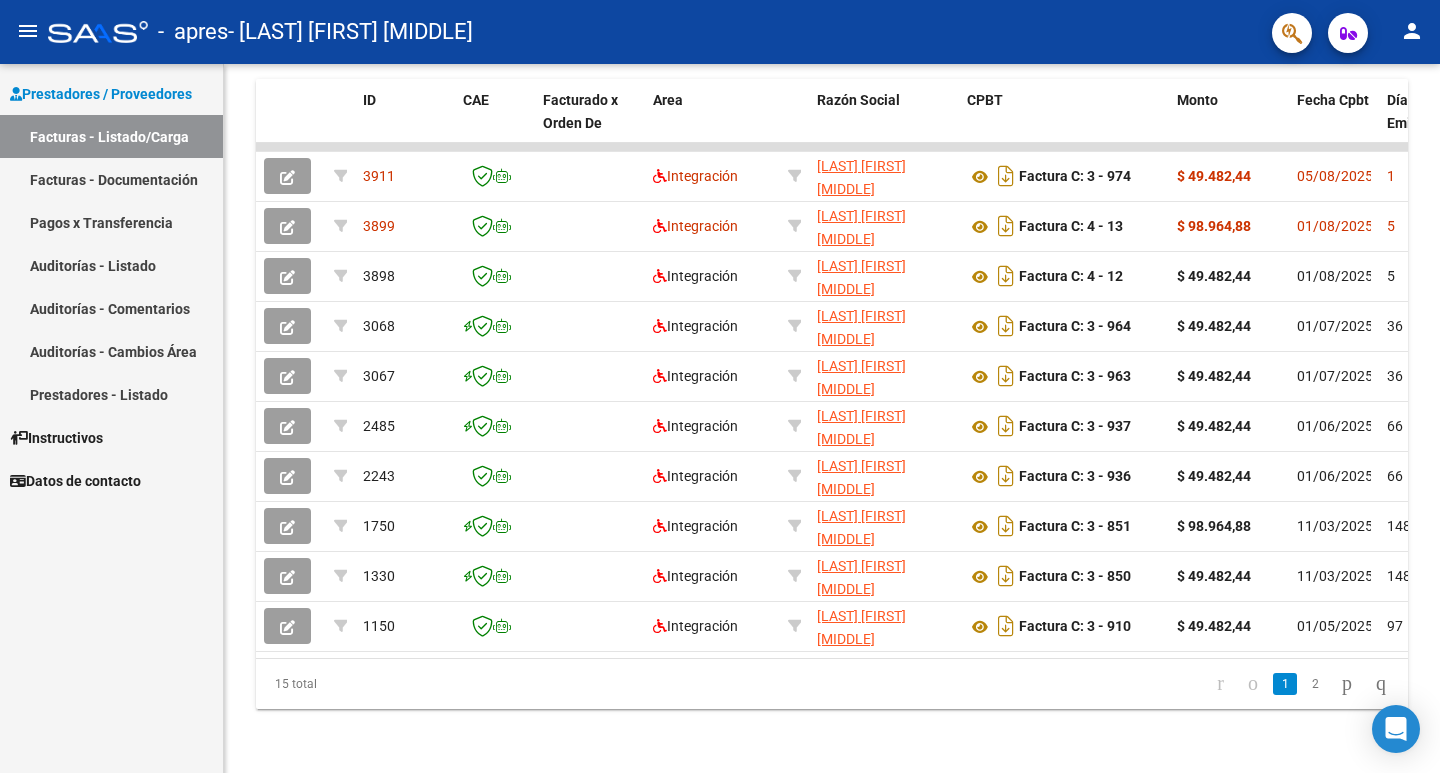 scroll, scrollTop: 563, scrollLeft: 0, axis: vertical 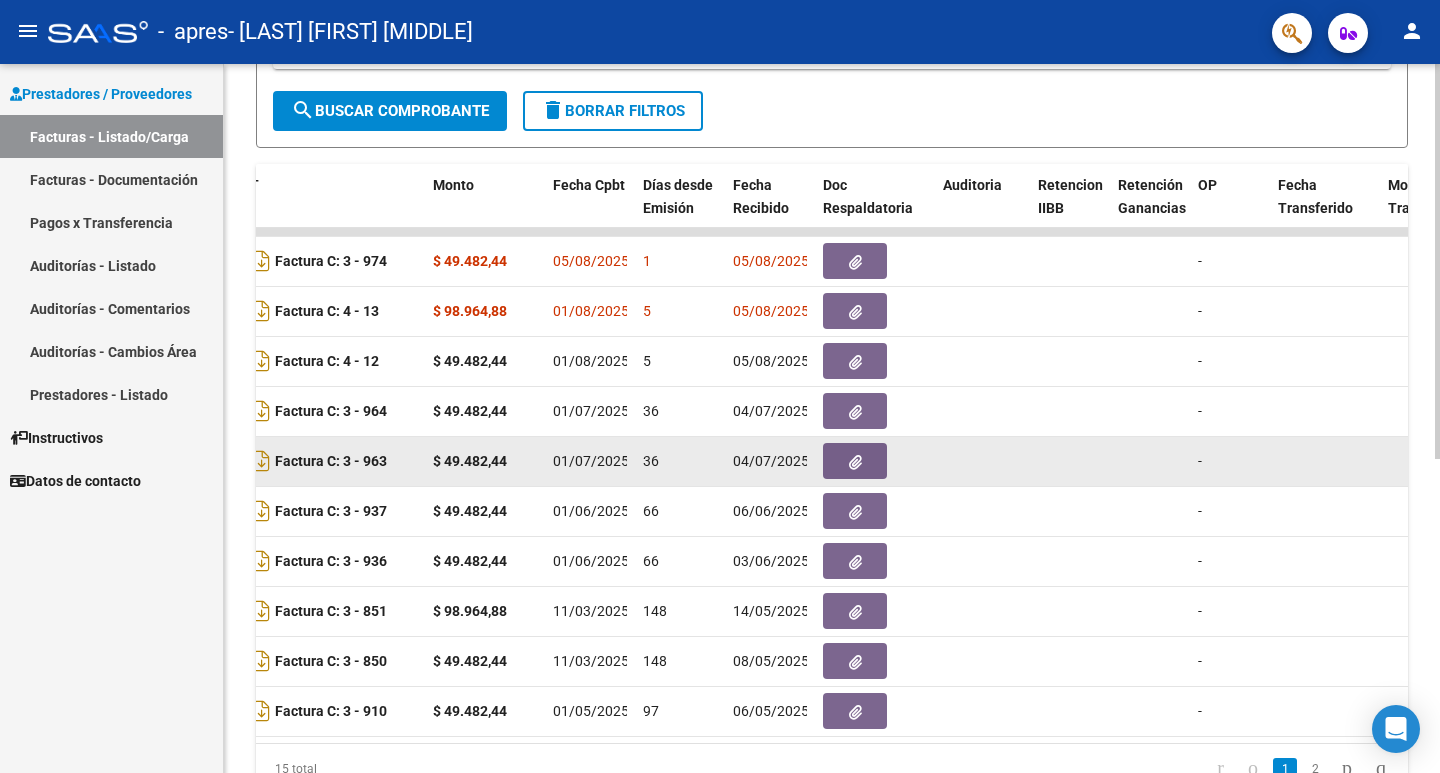 click 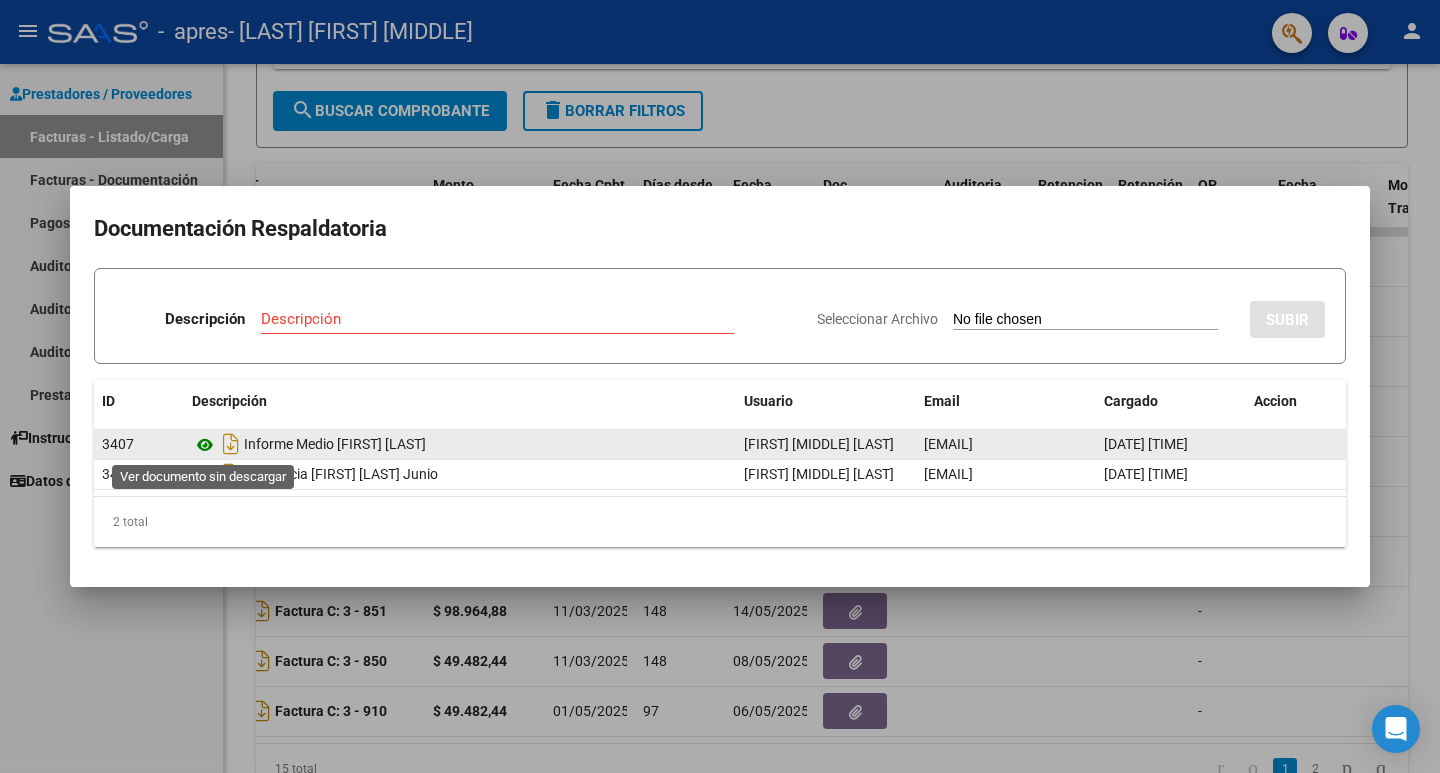 click 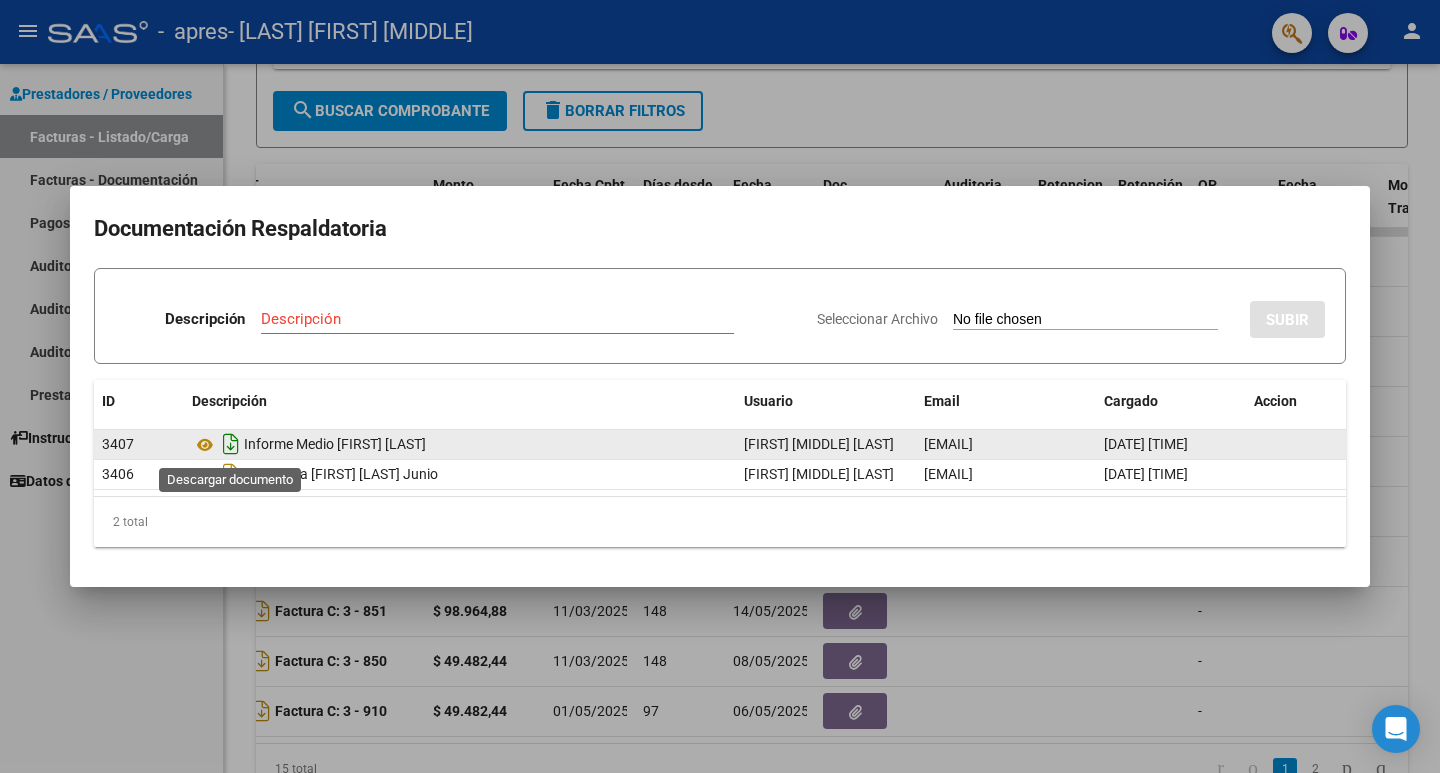 click 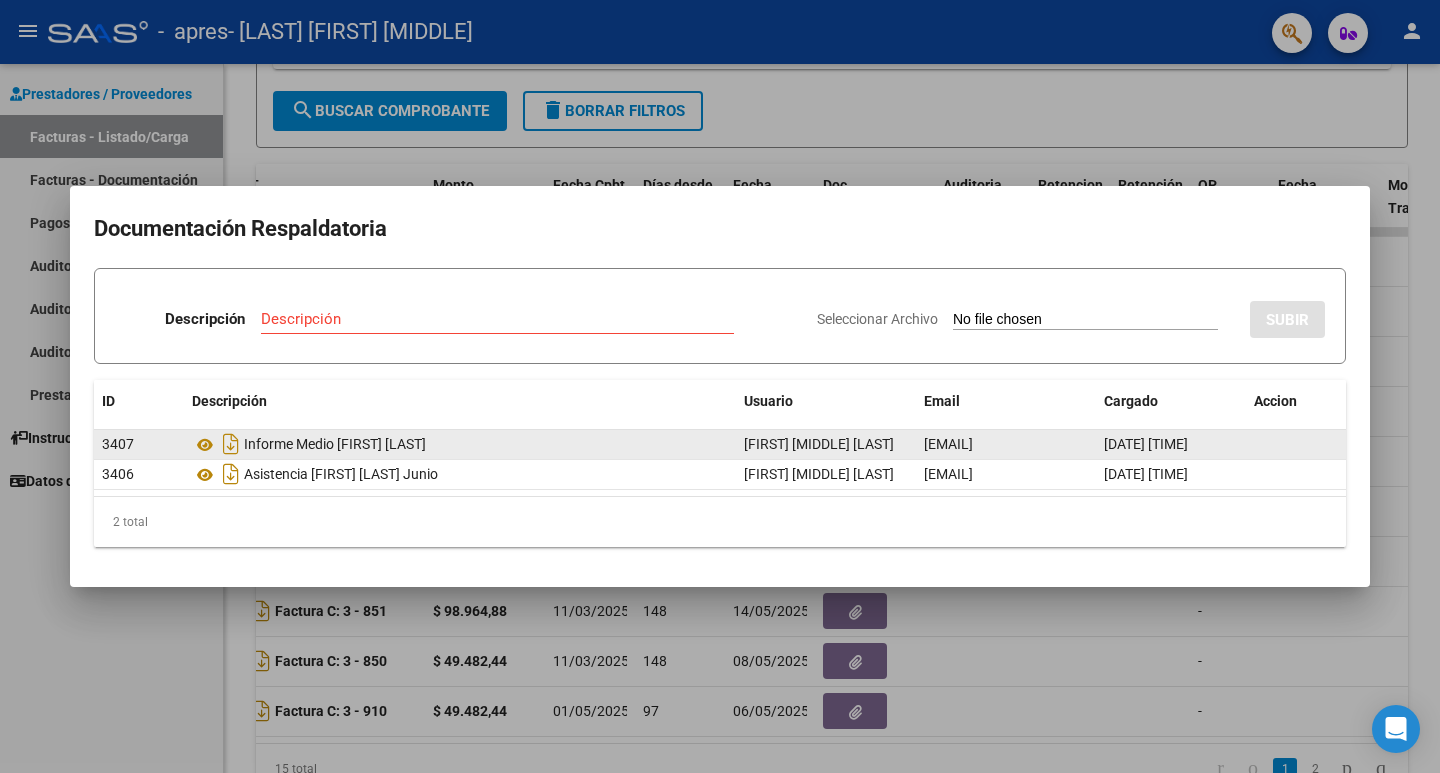 click at bounding box center (720, 386) 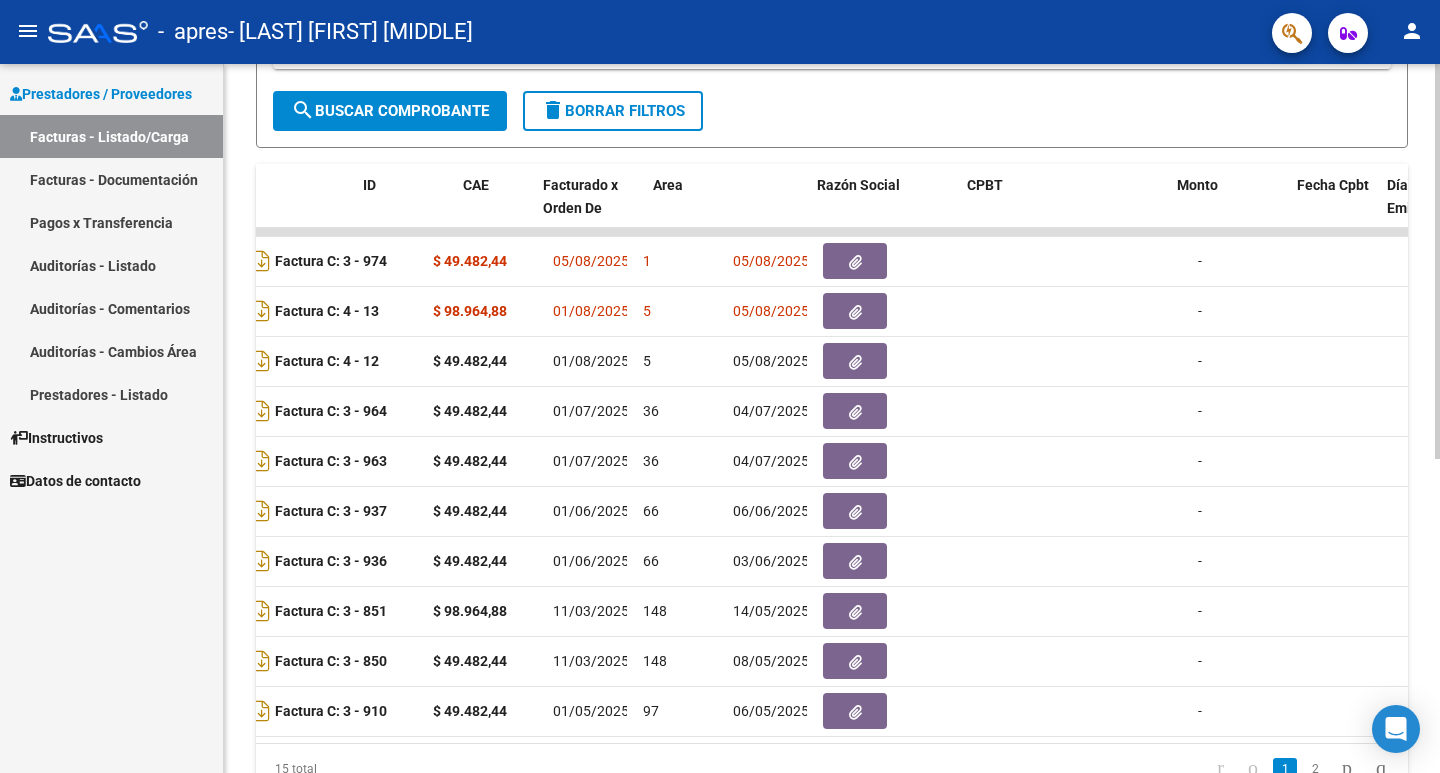 scroll, scrollTop: 0, scrollLeft: 0, axis: both 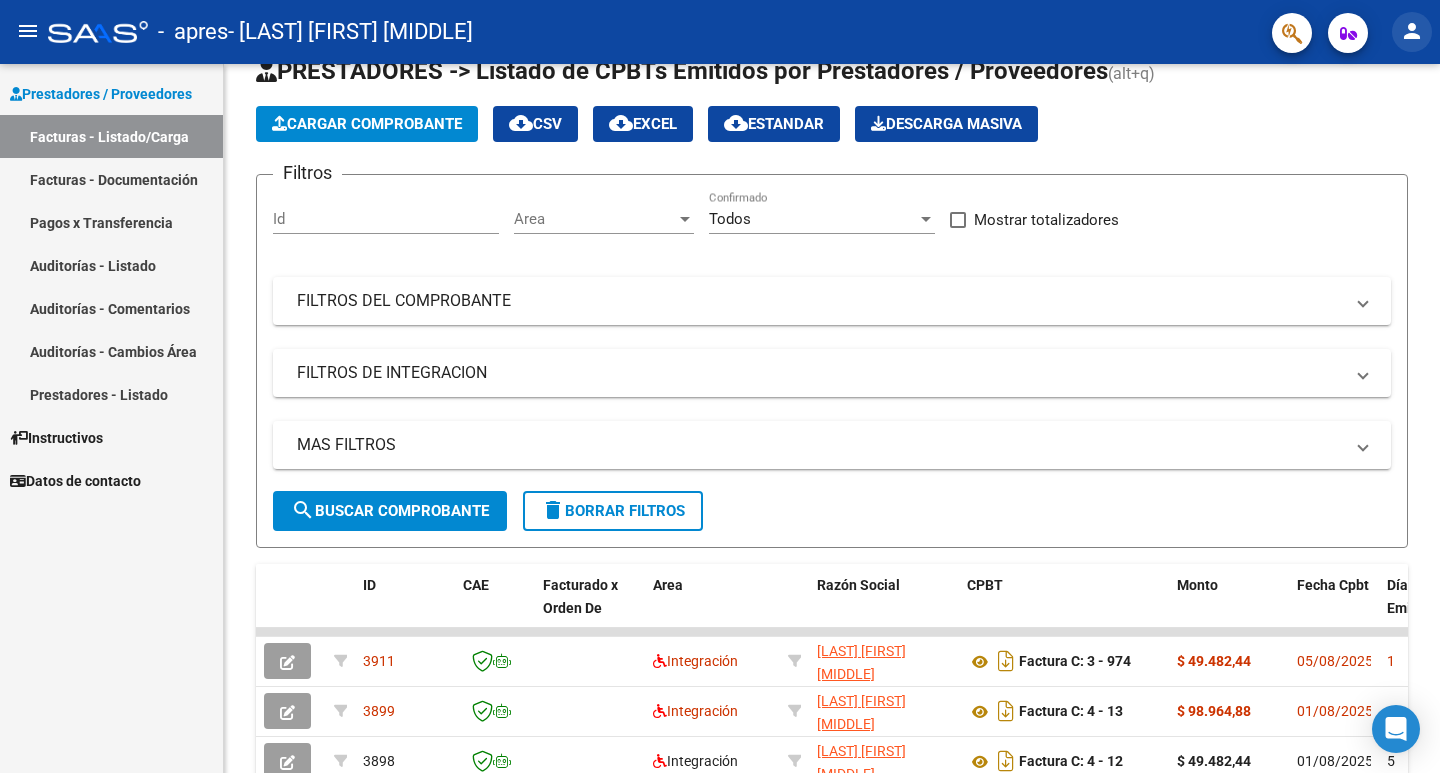 click on "person" 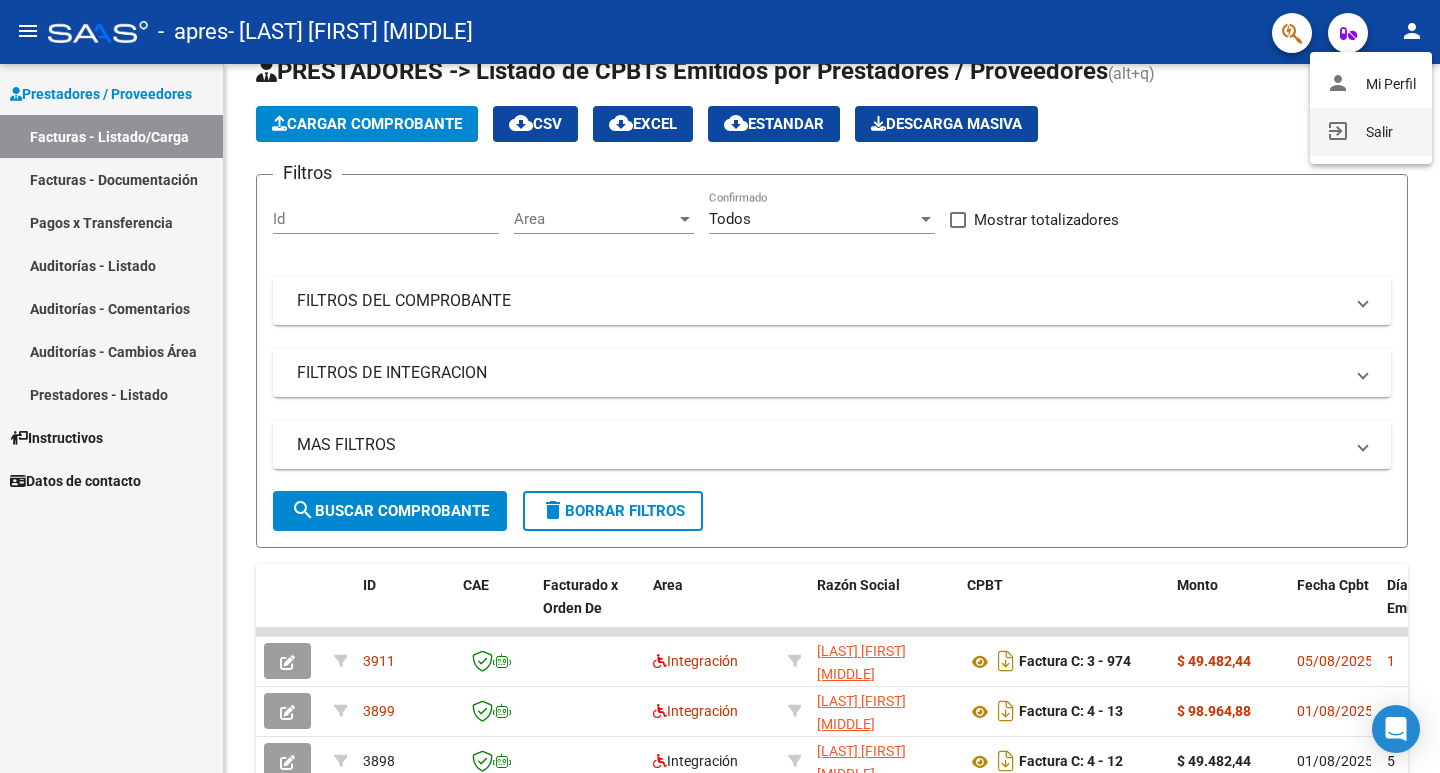 click on "exit_to_app  Salir" at bounding box center [1371, 132] 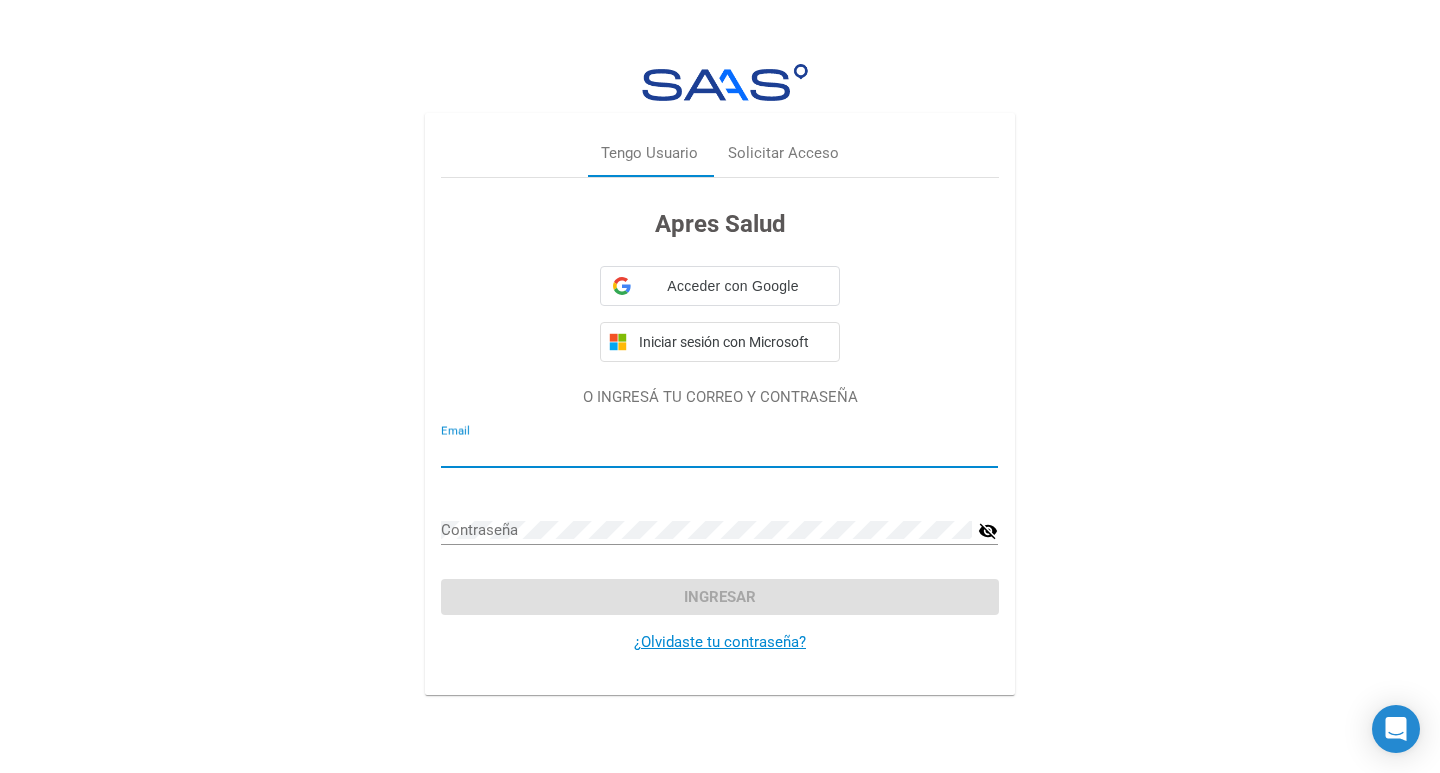 type on "antonellatulchinsky@gmail.com" 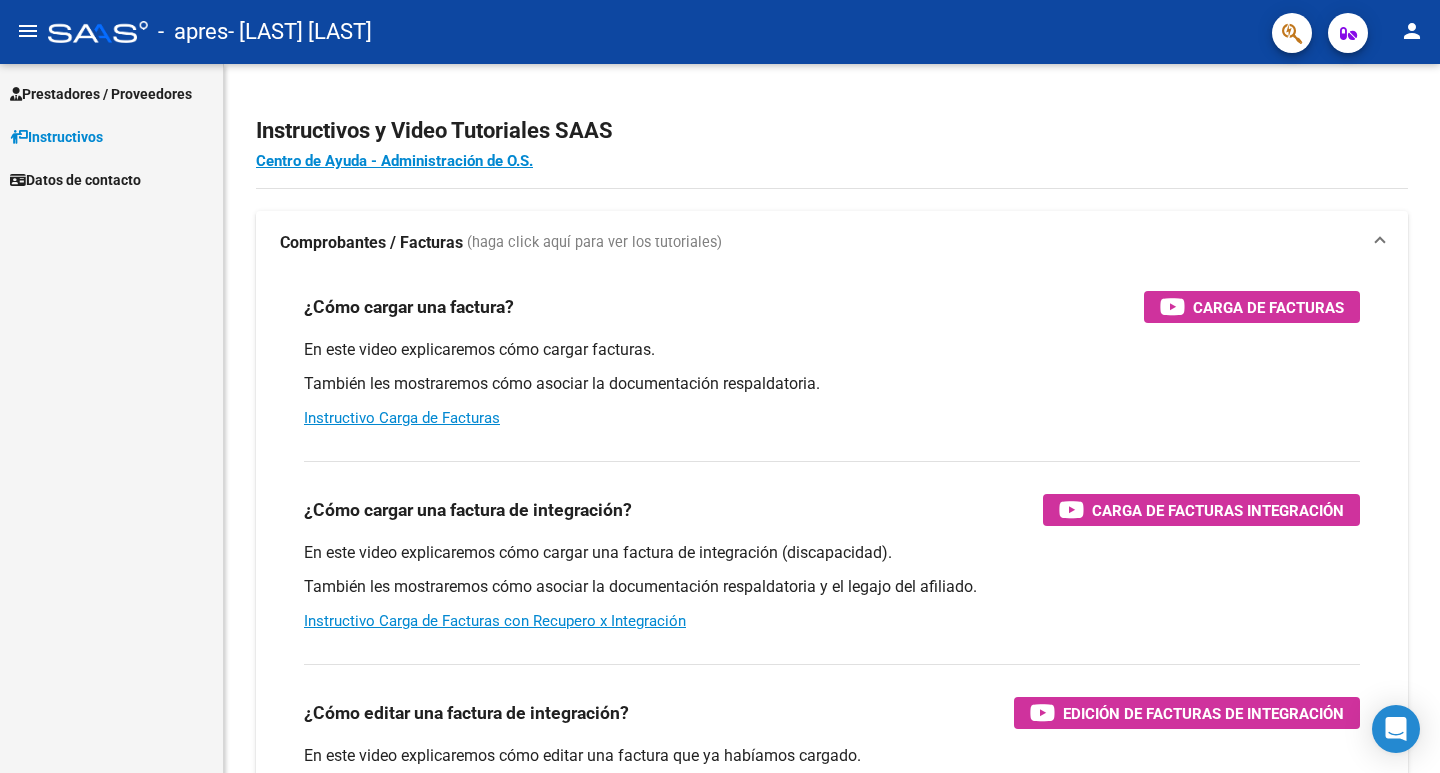 scroll, scrollTop: 0, scrollLeft: 0, axis: both 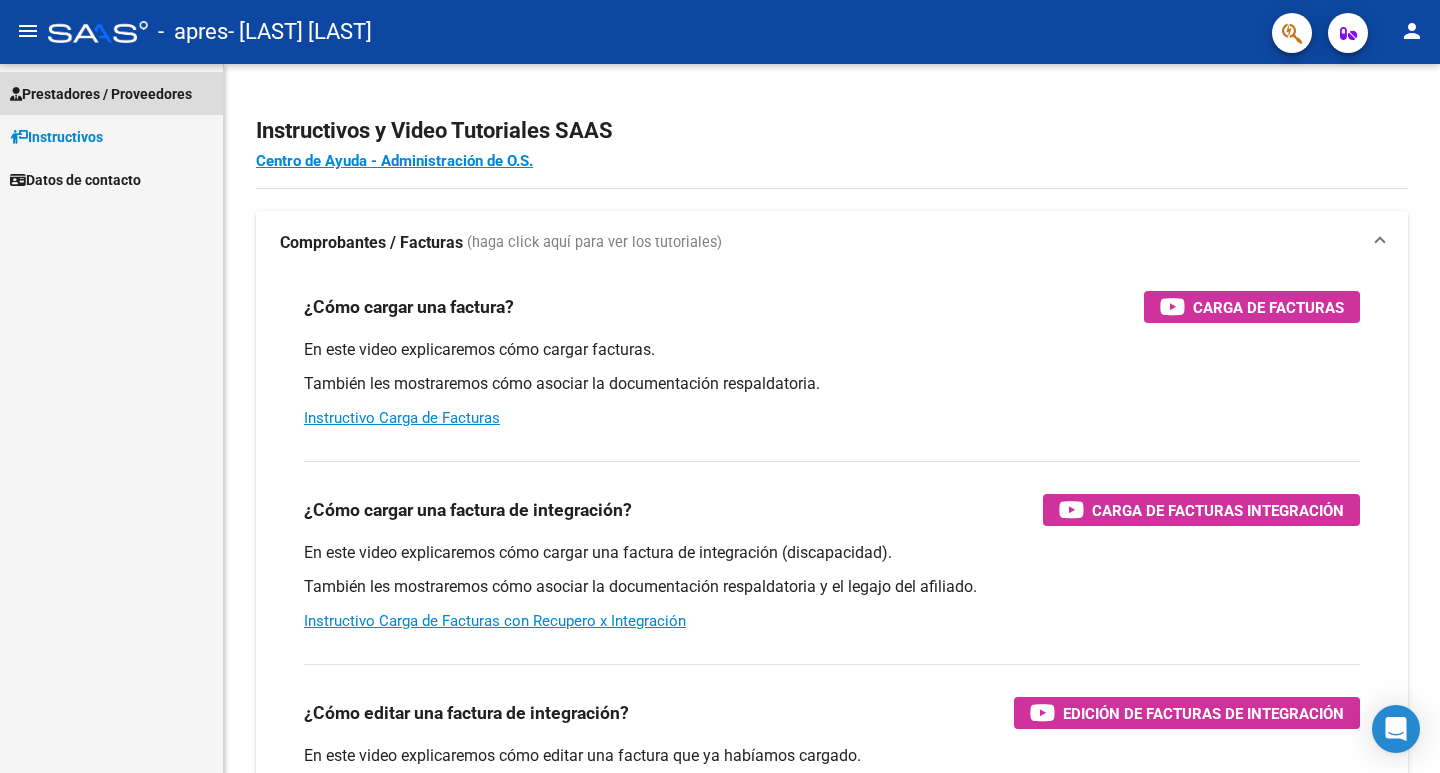 click on "Prestadores / Proveedores" at bounding box center (101, 94) 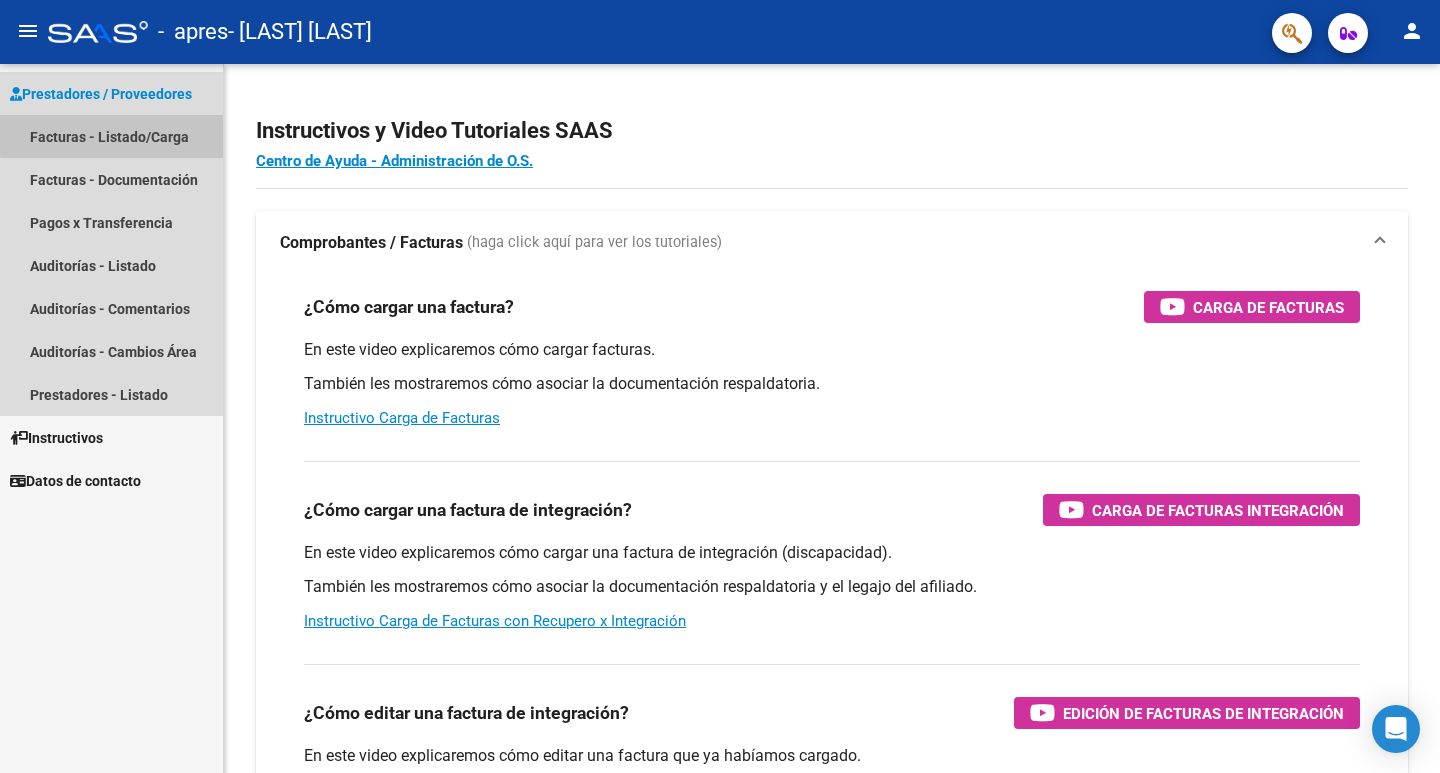 click on "Facturas - Listado/Carga" at bounding box center (111, 136) 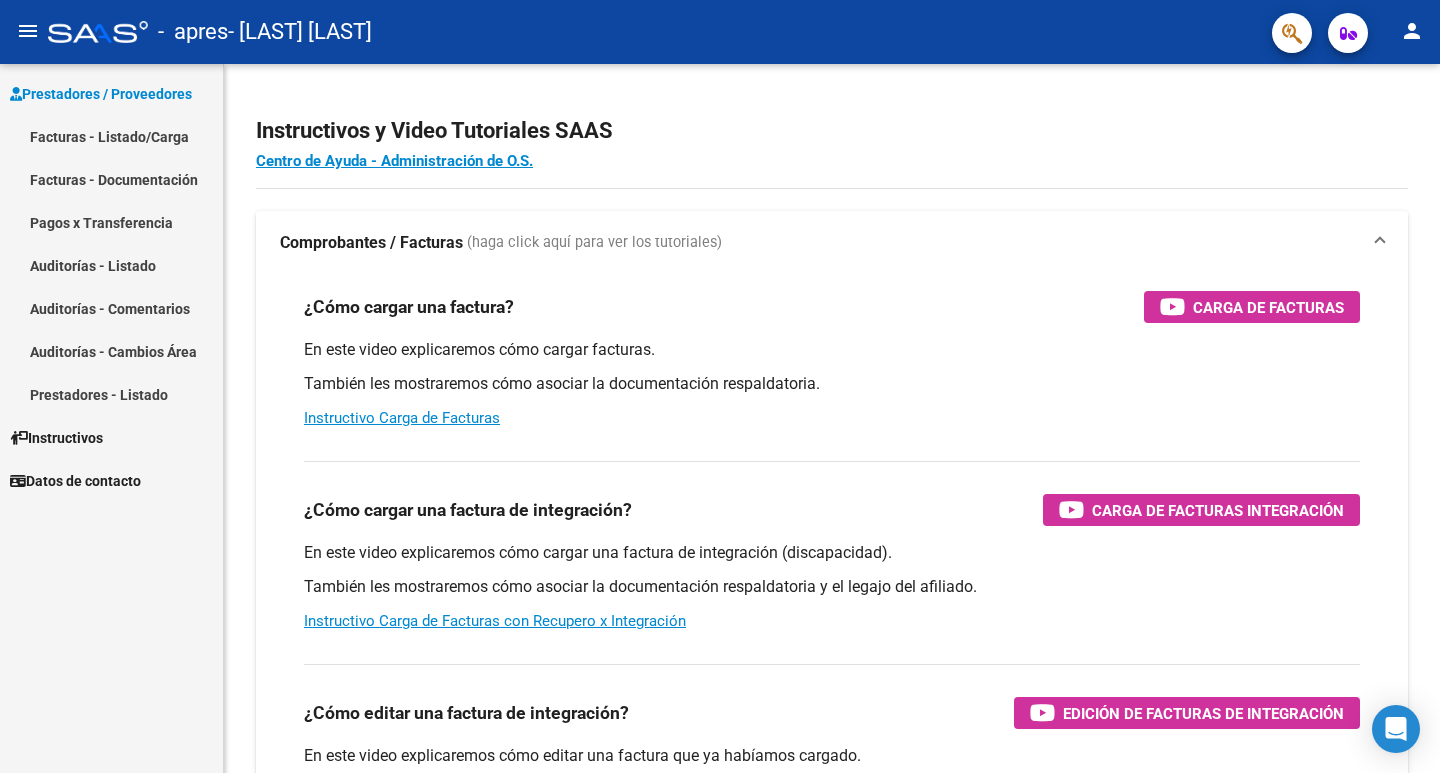 click on "Facturas - Listado/Carga" at bounding box center [111, 136] 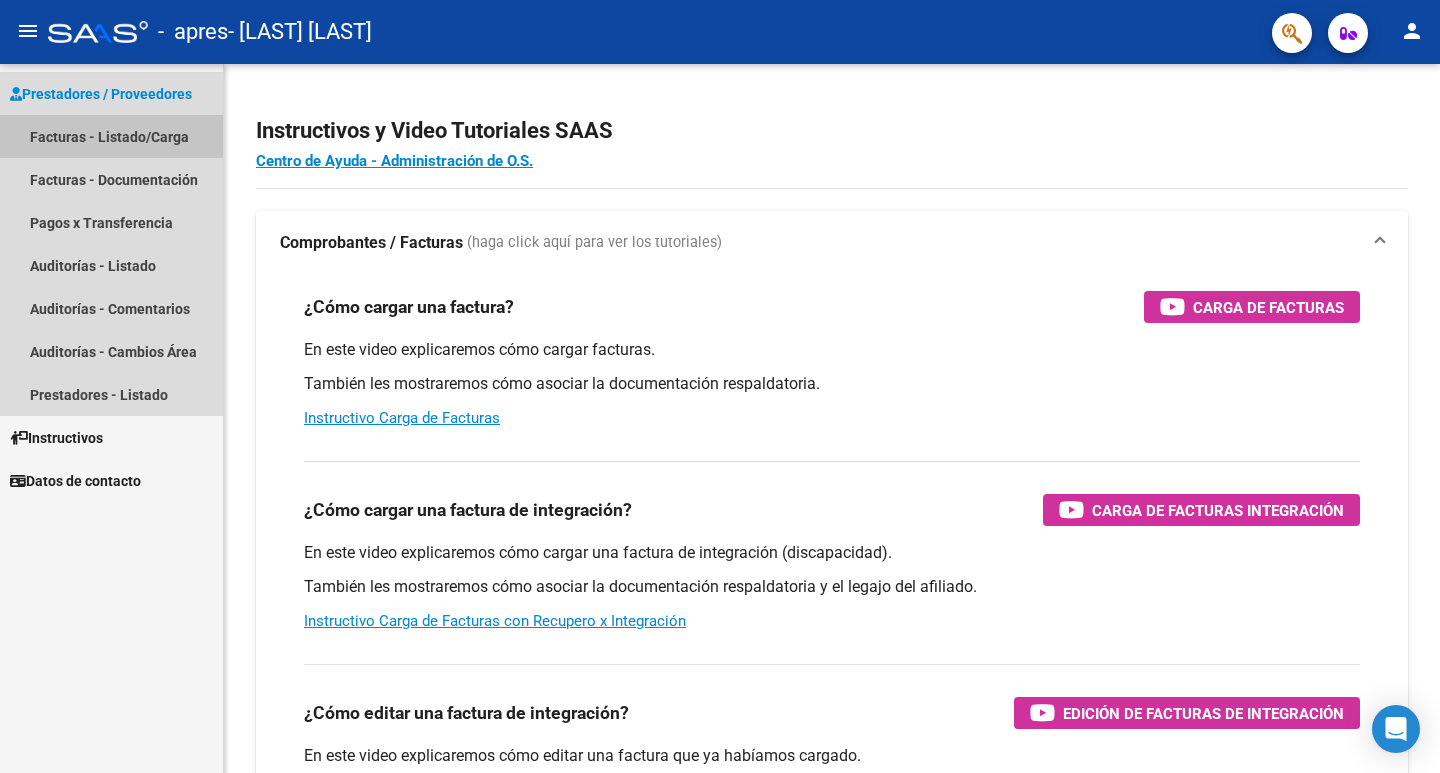 click on "Facturas - Listado/Carga" at bounding box center [111, 136] 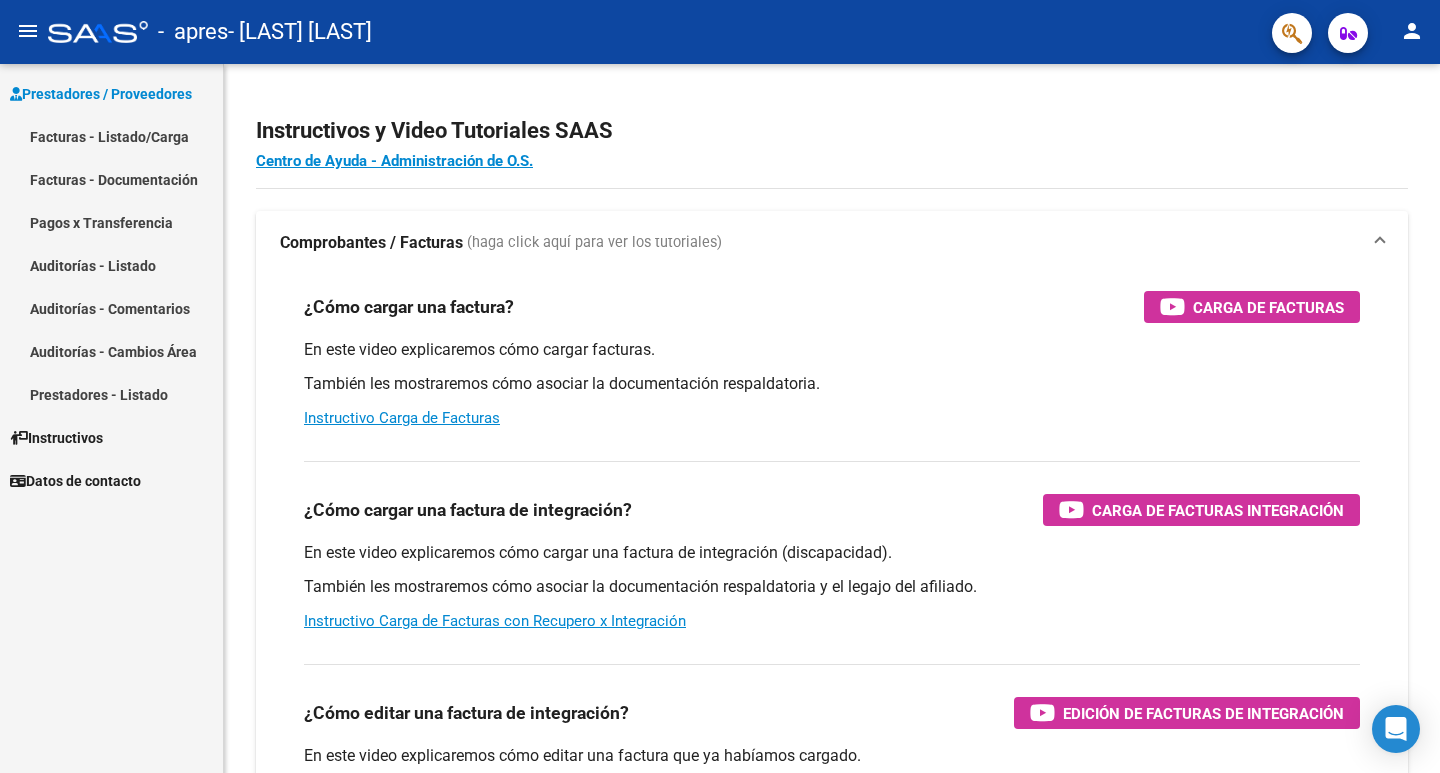 click on "Facturas - Listado/Carga" at bounding box center (111, 136) 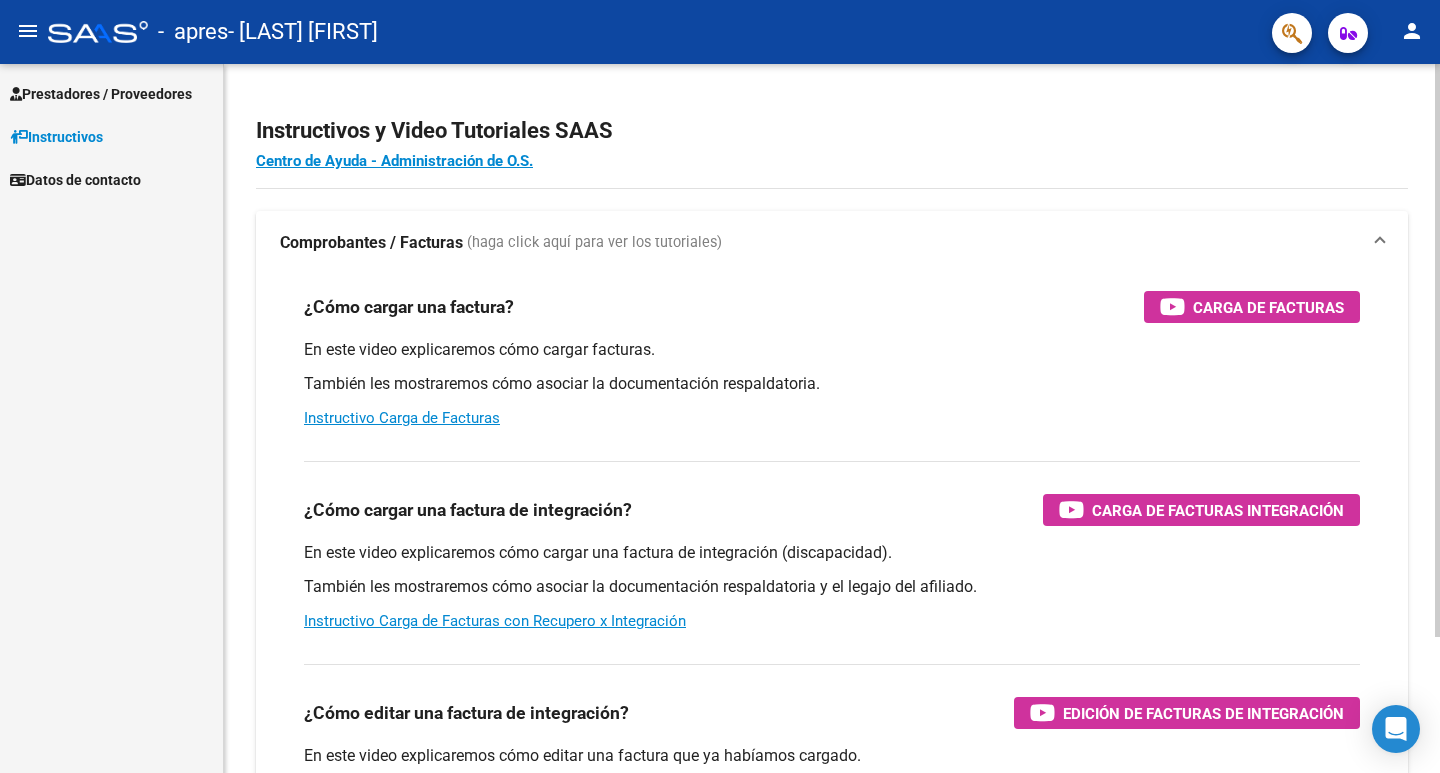 scroll, scrollTop: 0, scrollLeft: 0, axis: both 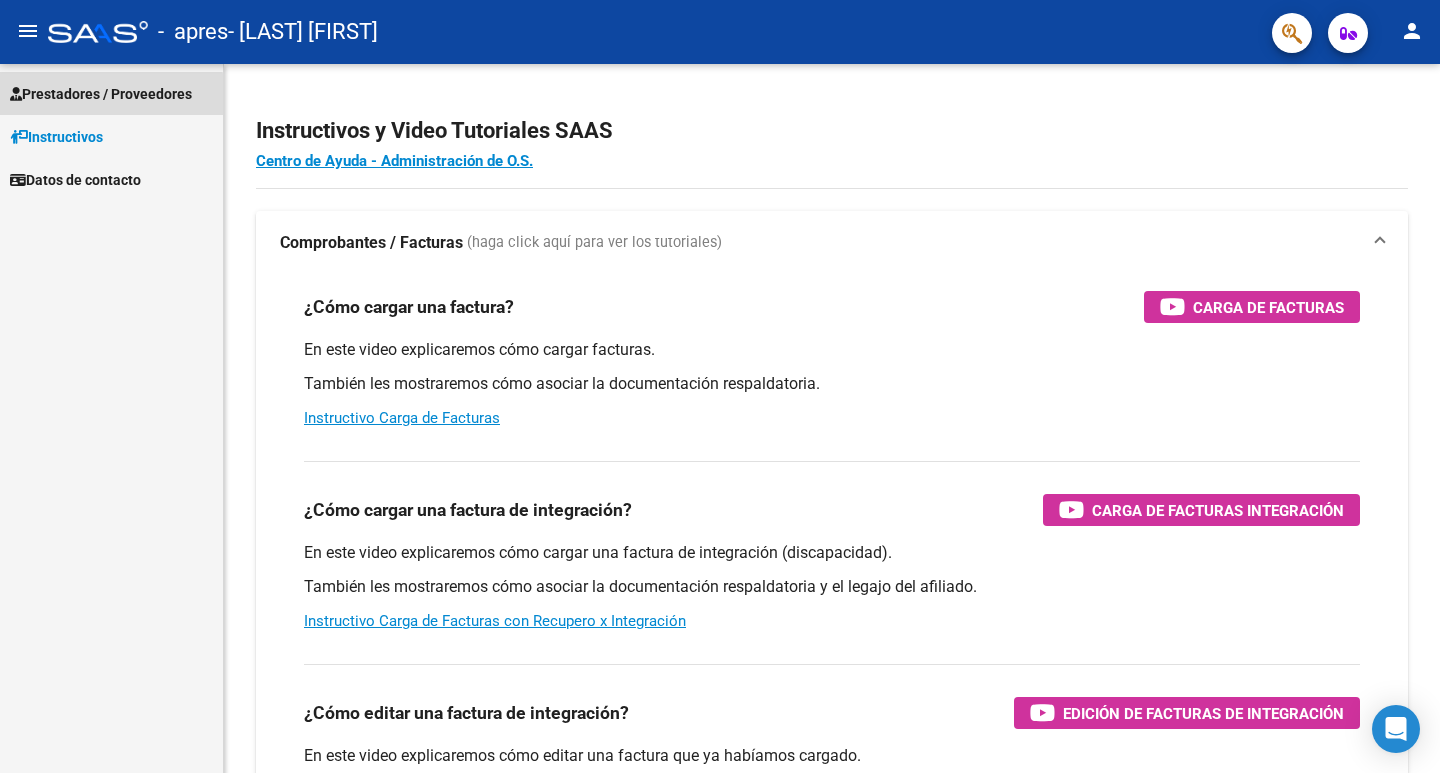 click on "Prestadores / Proveedores" at bounding box center [101, 94] 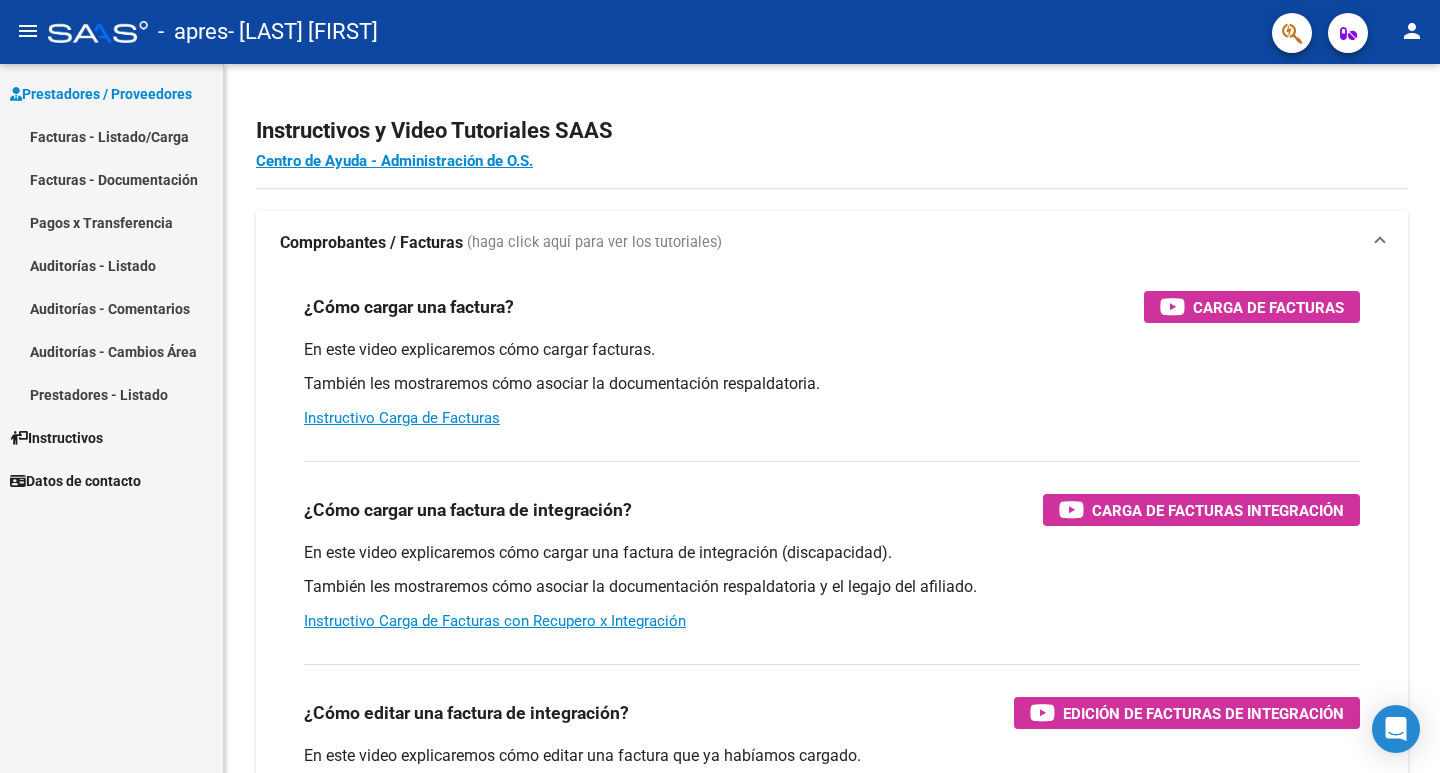 click on "Facturas - Listado/Carga" at bounding box center [111, 136] 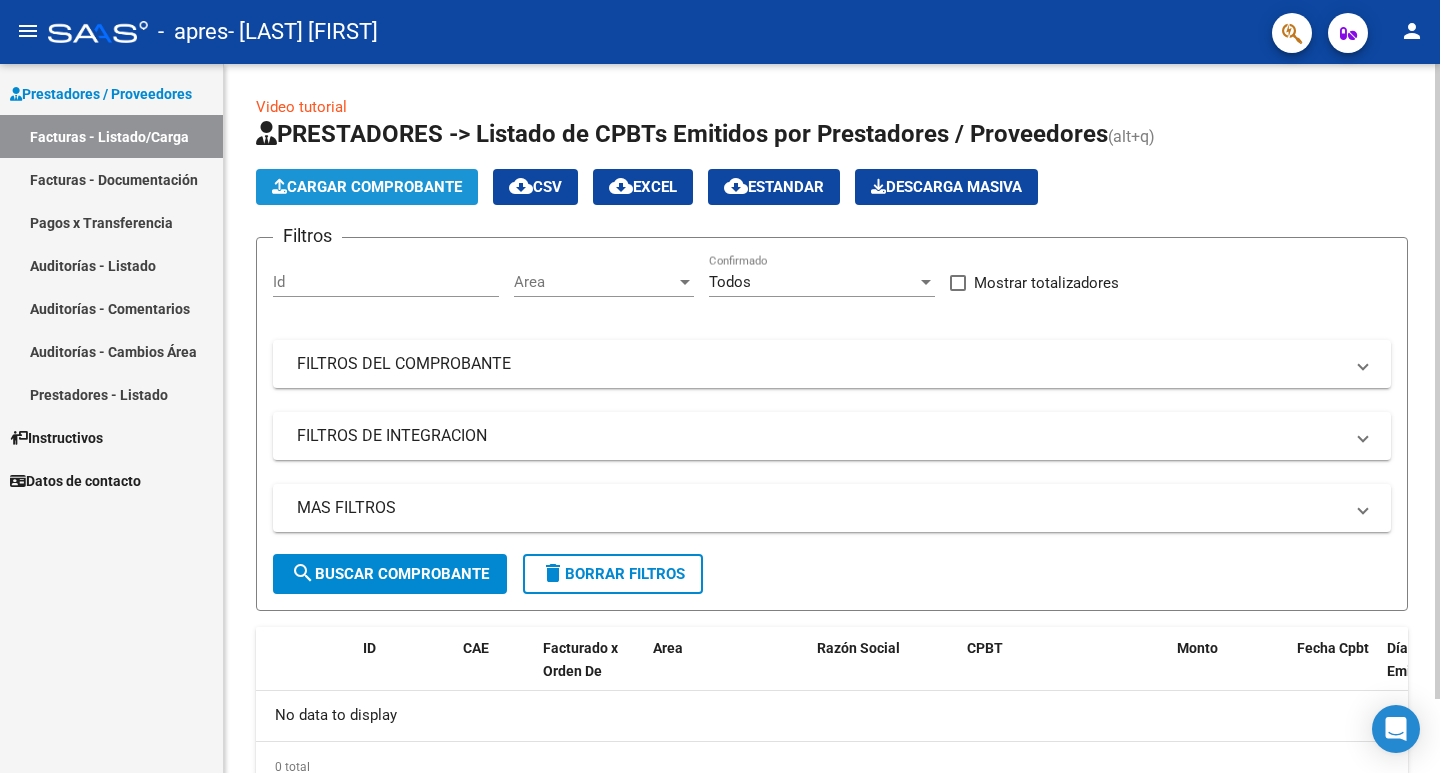 click on "Cargar Comprobante" 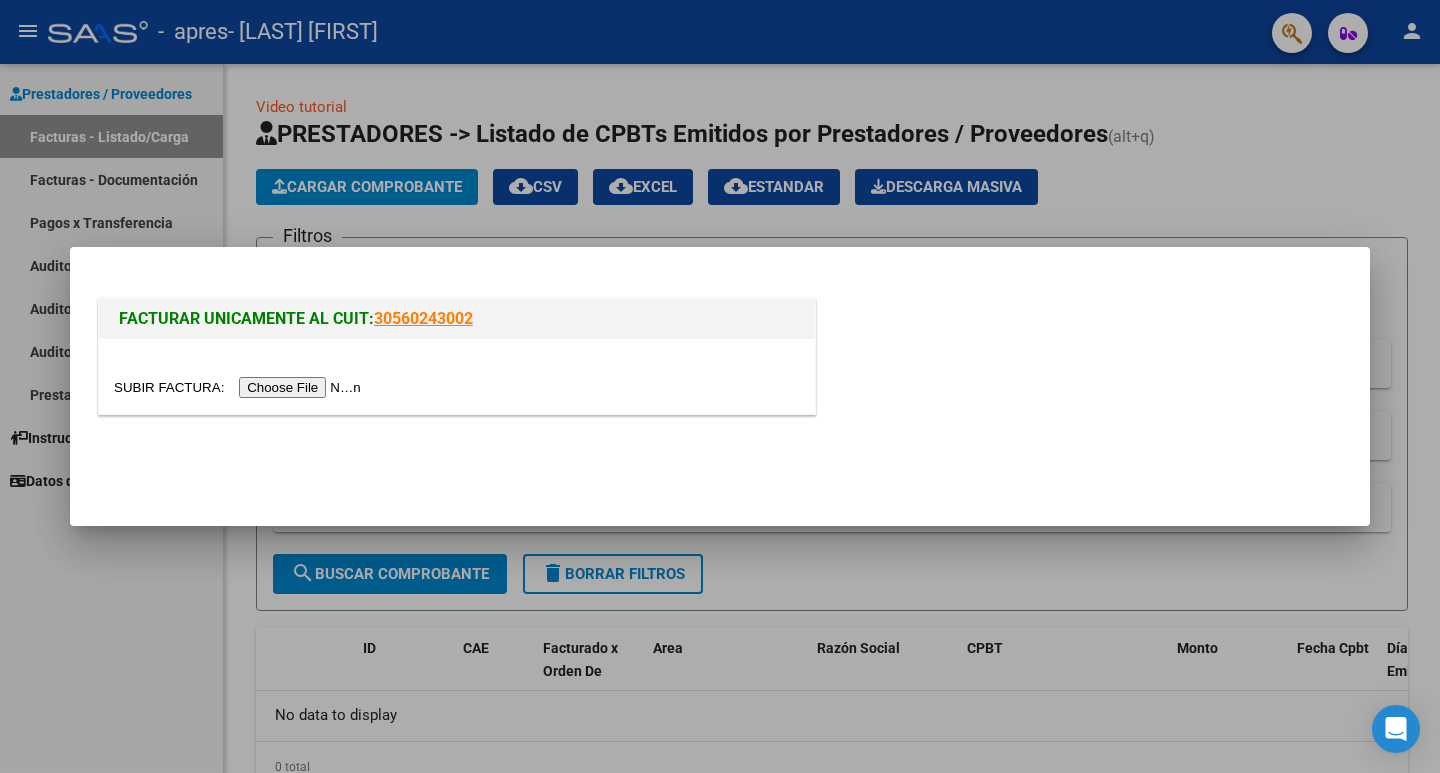 click at bounding box center [240, 387] 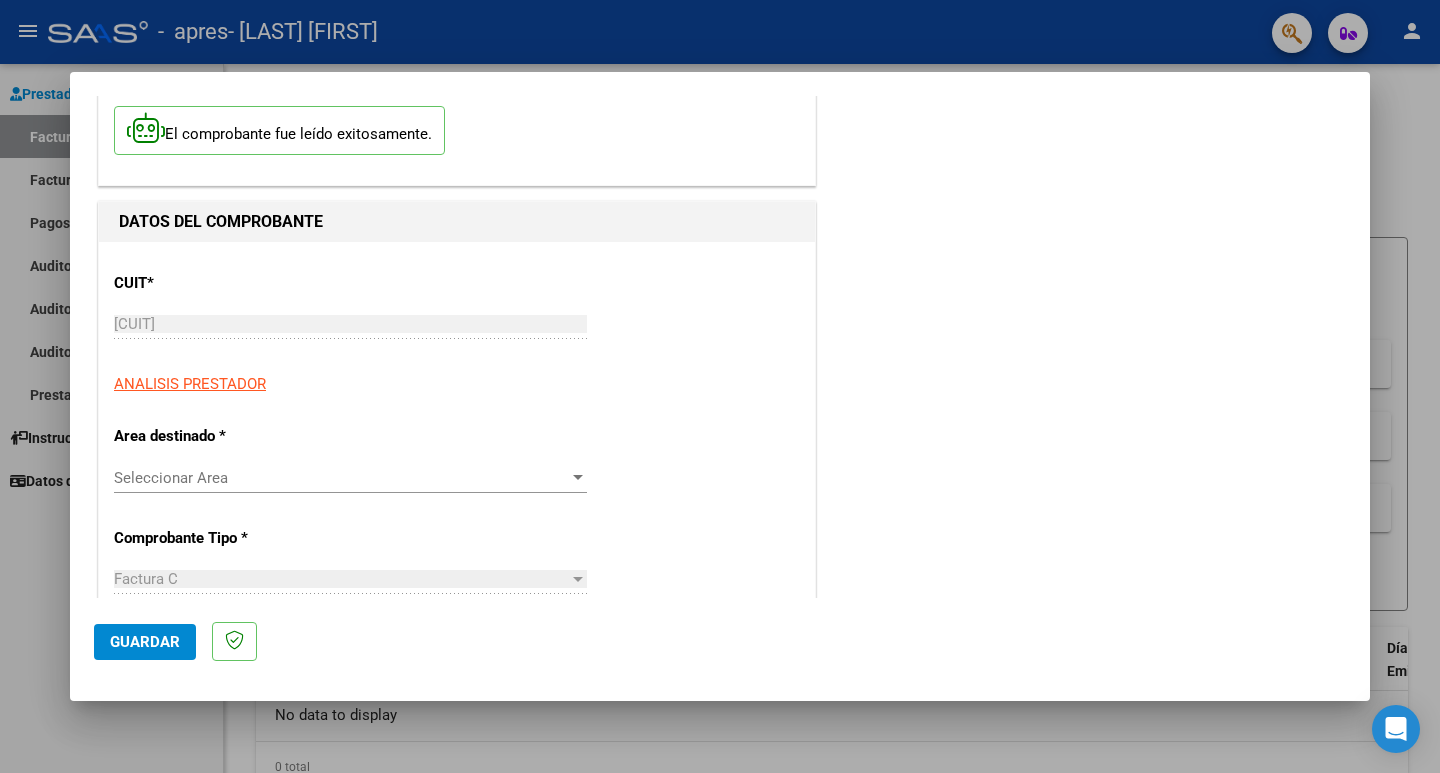 scroll, scrollTop: 200, scrollLeft: 0, axis: vertical 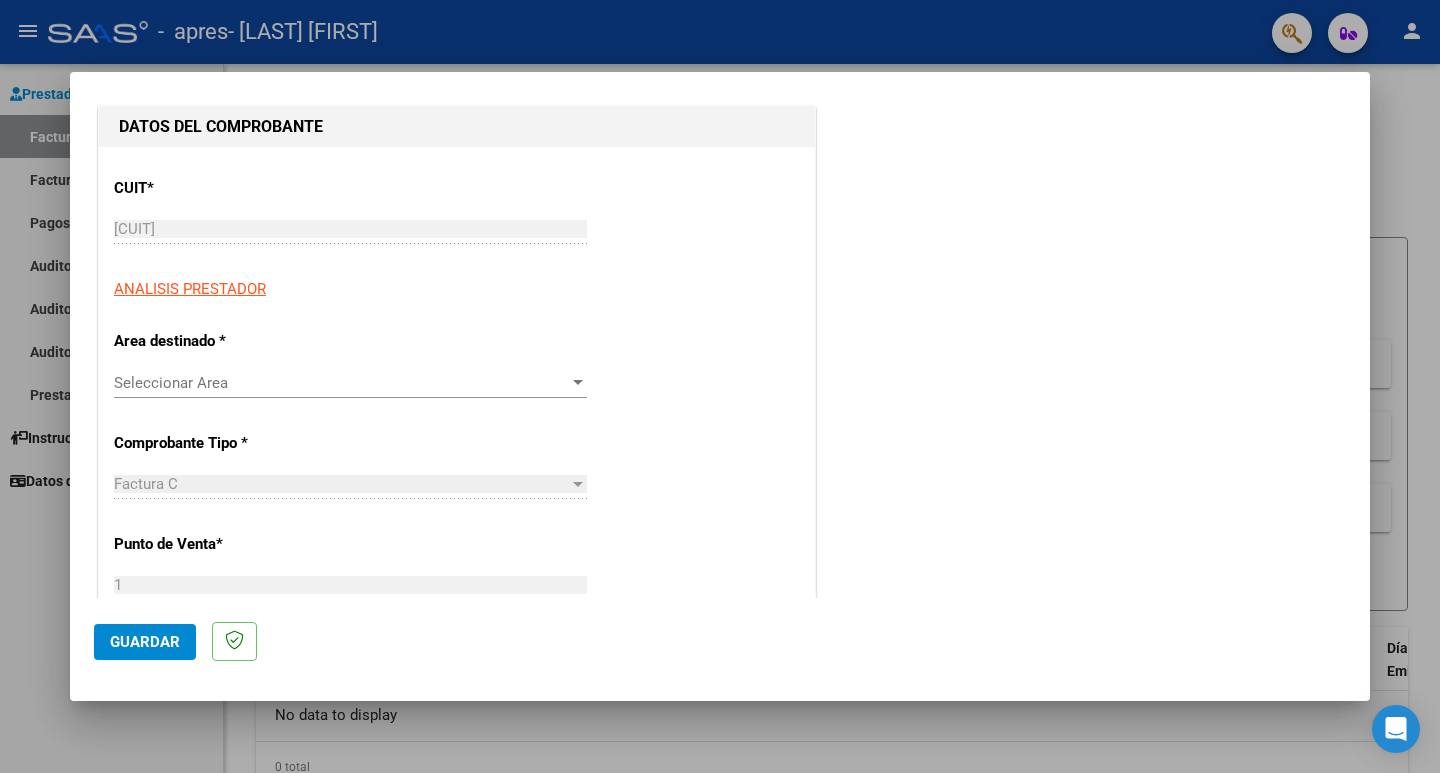 click at bounding box center (578, 383) 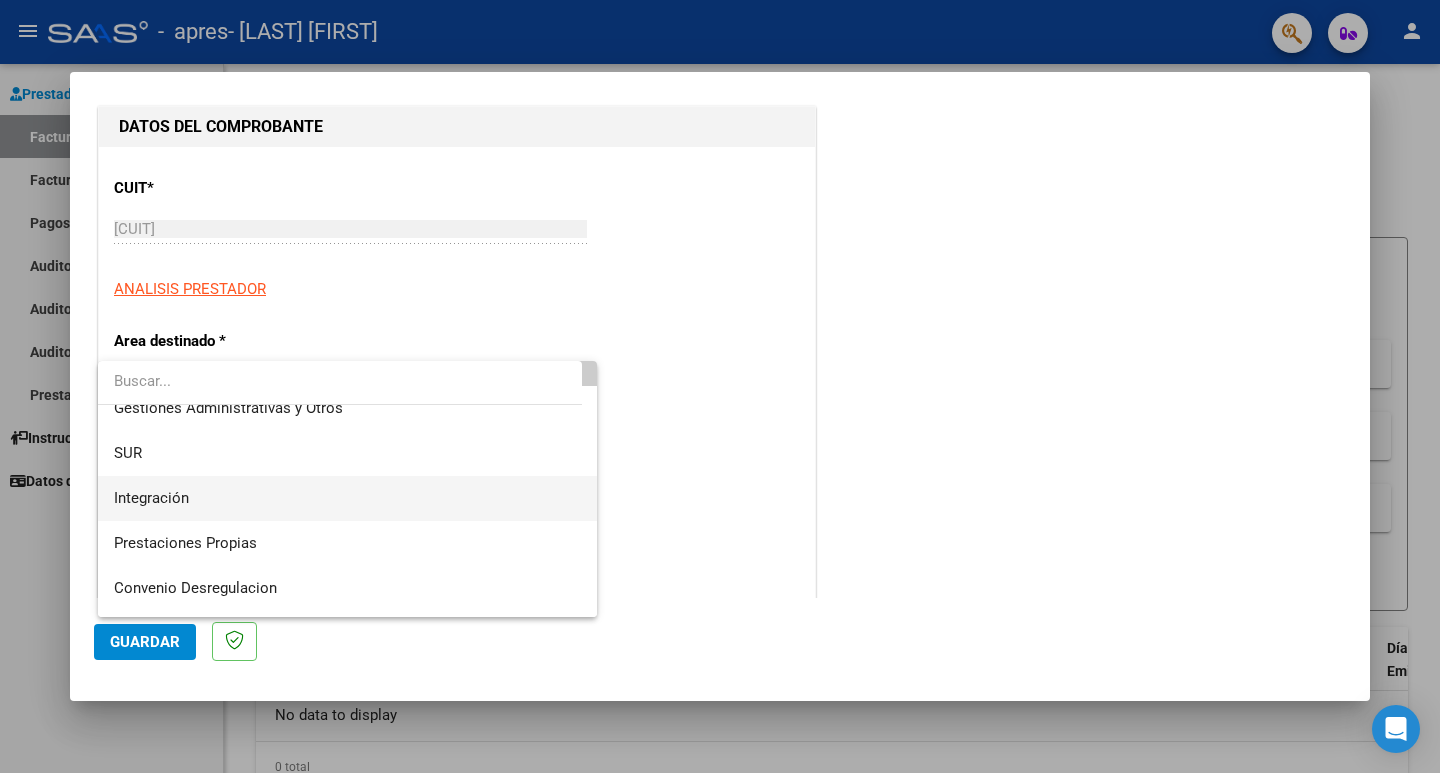 scroll, scrollTop: 100, scrollLeft: 0, axis: vertical 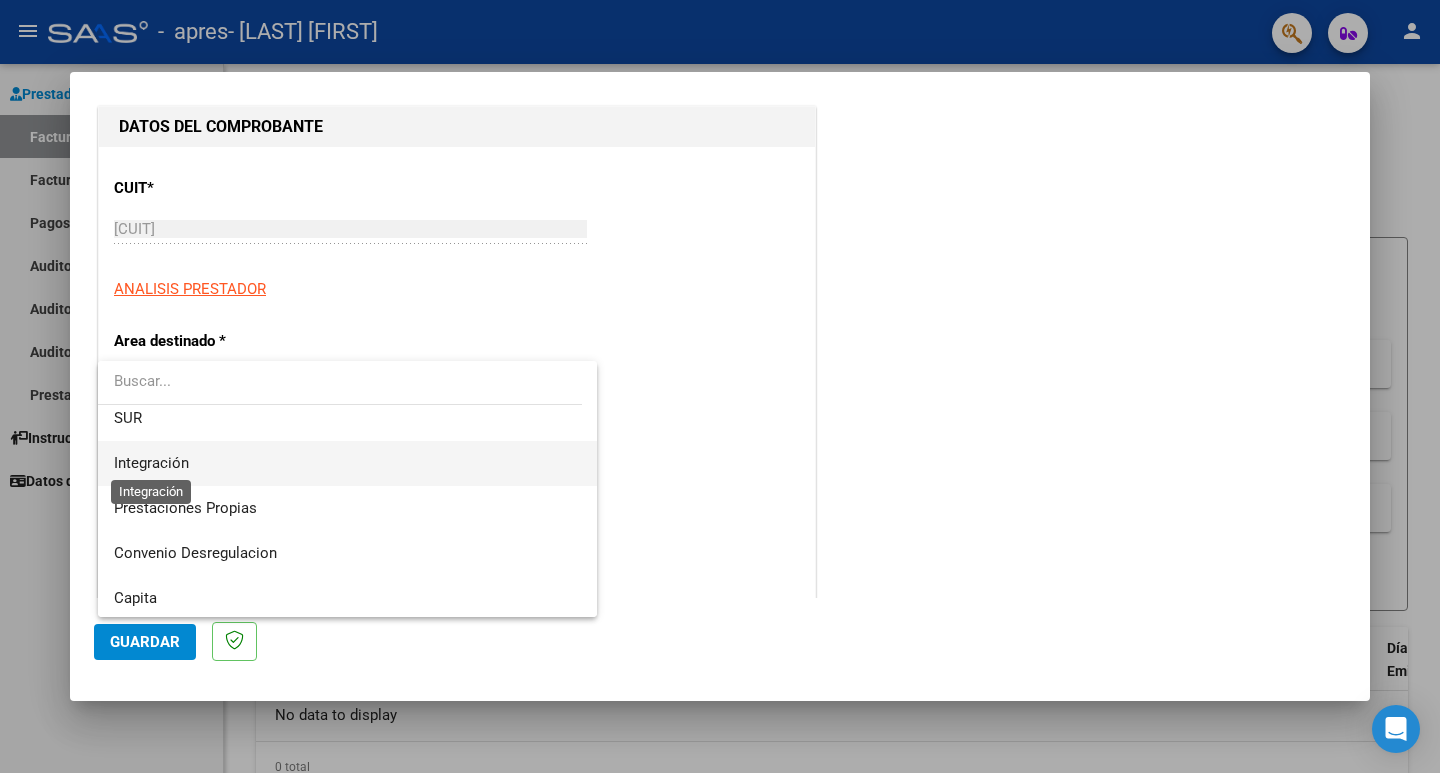 click on "Integración" at bounding box center (151, 463) 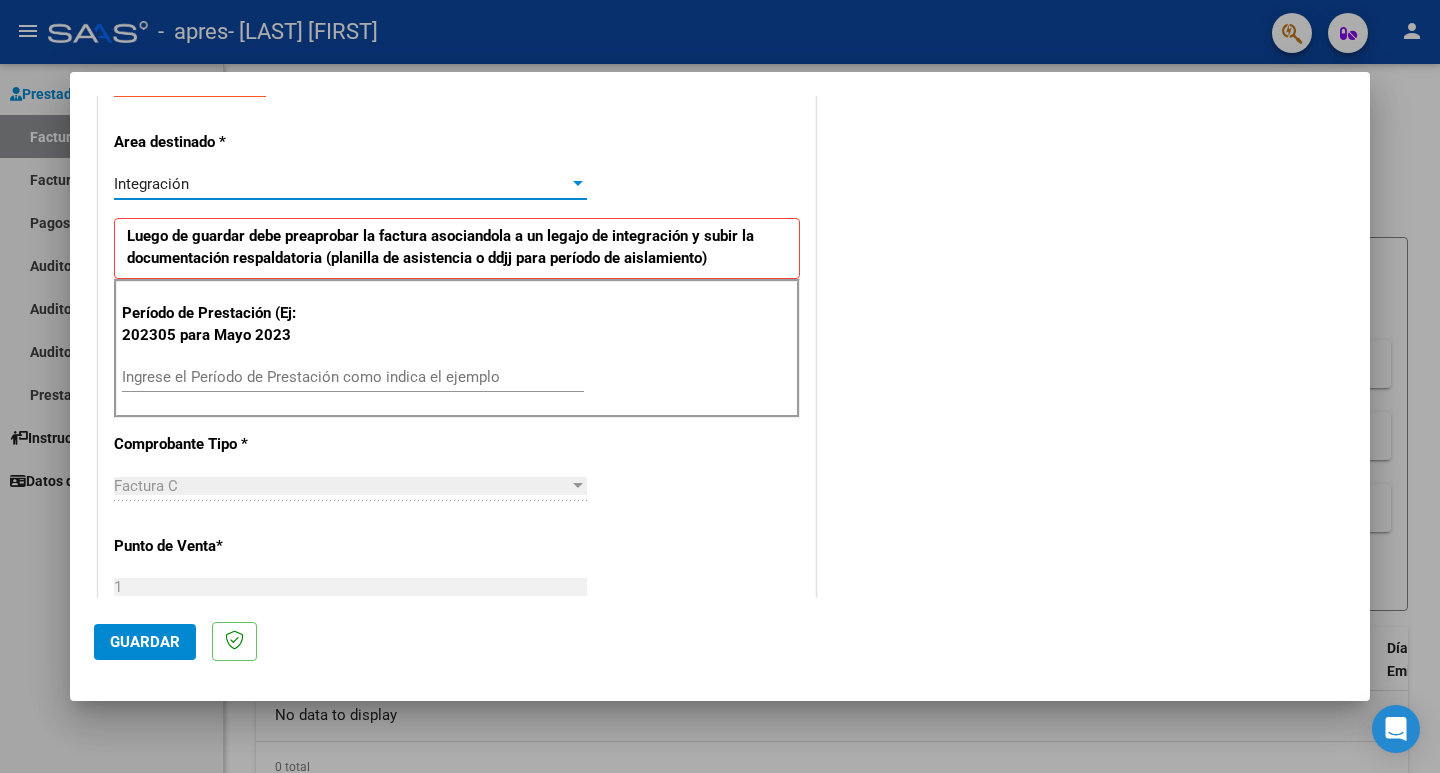 scroll, scrollTop: 400, scrollLeft: 0, axis: vertical 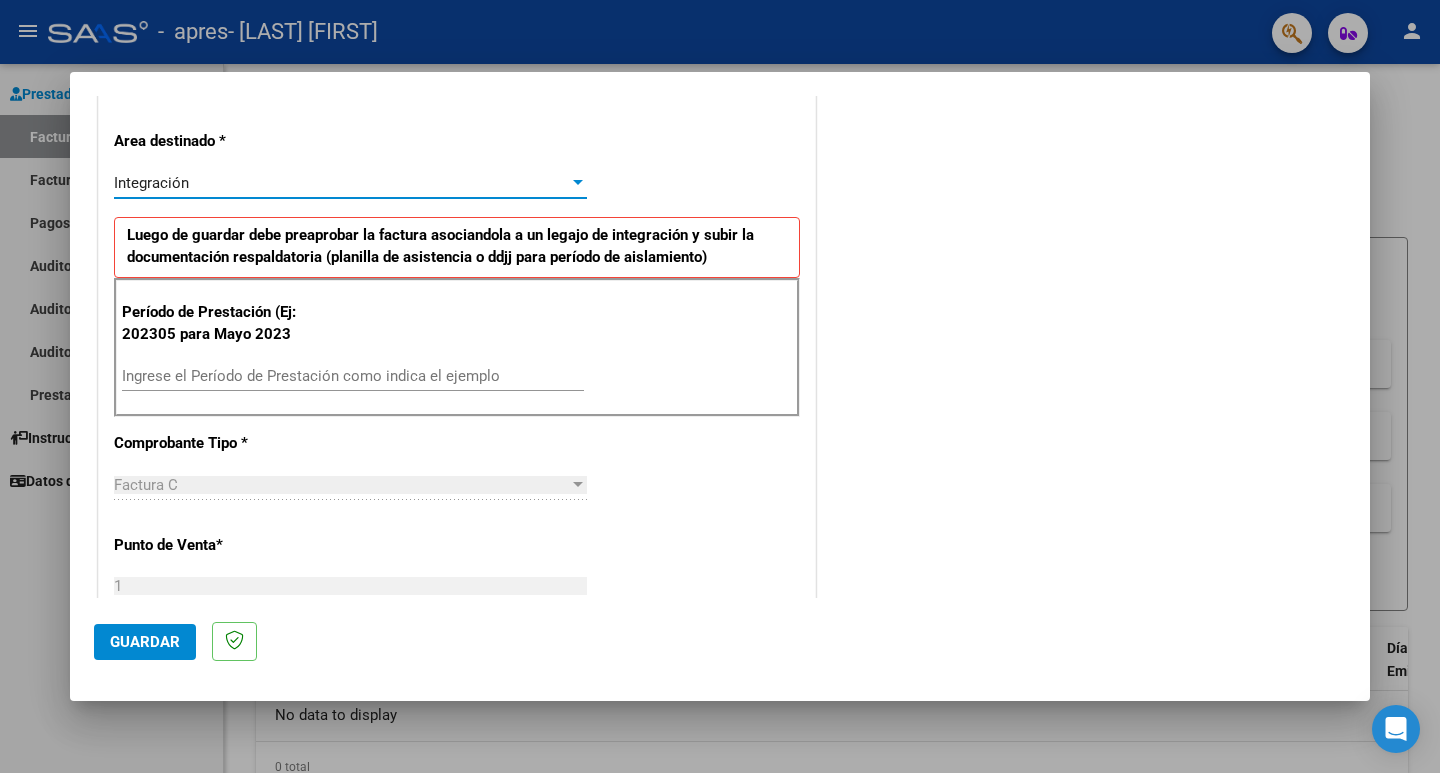 click on "Ingrese el Período de Prestación como indica el ejemplo" at bounding box center (353, 376) 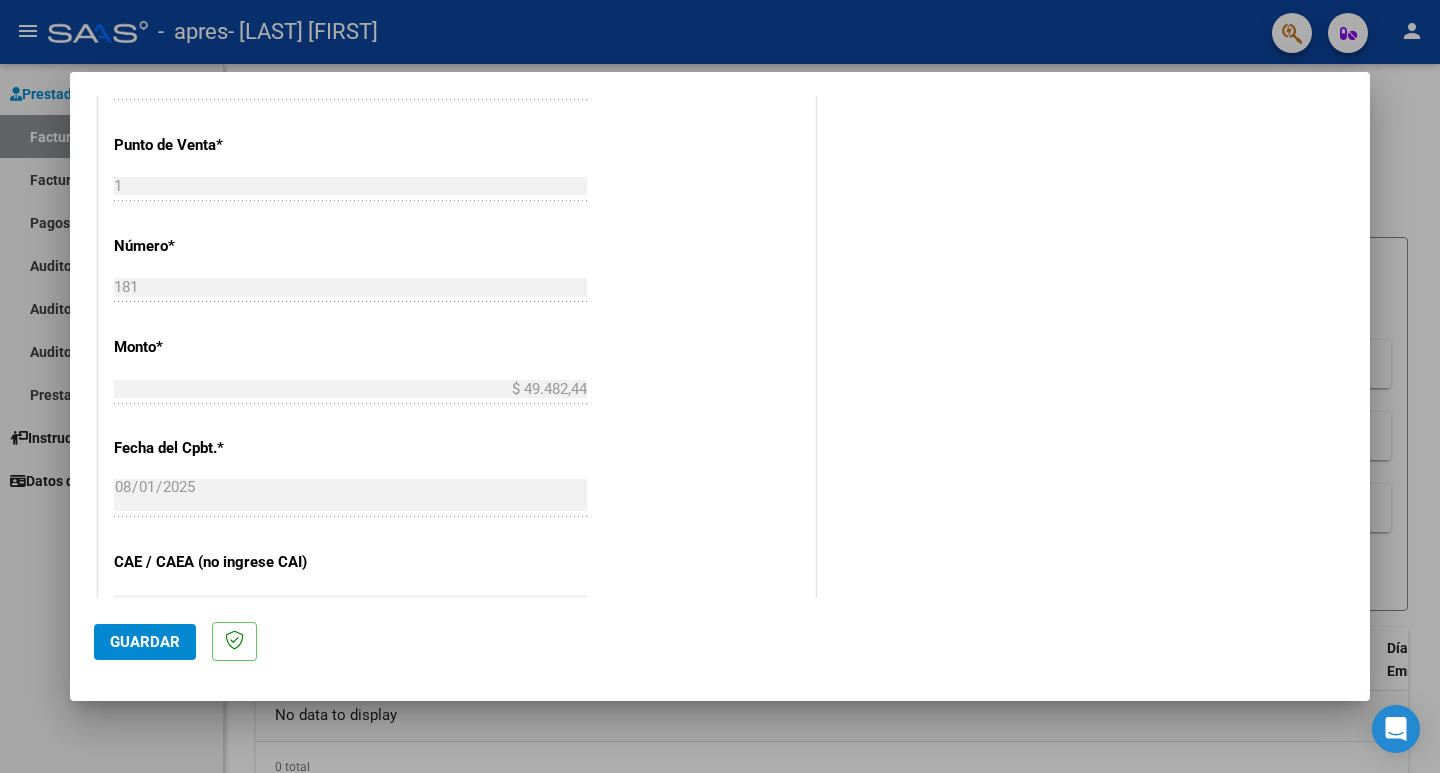 scroll, scrollTop: 1100, scrollLeft: 0, axis: vertical 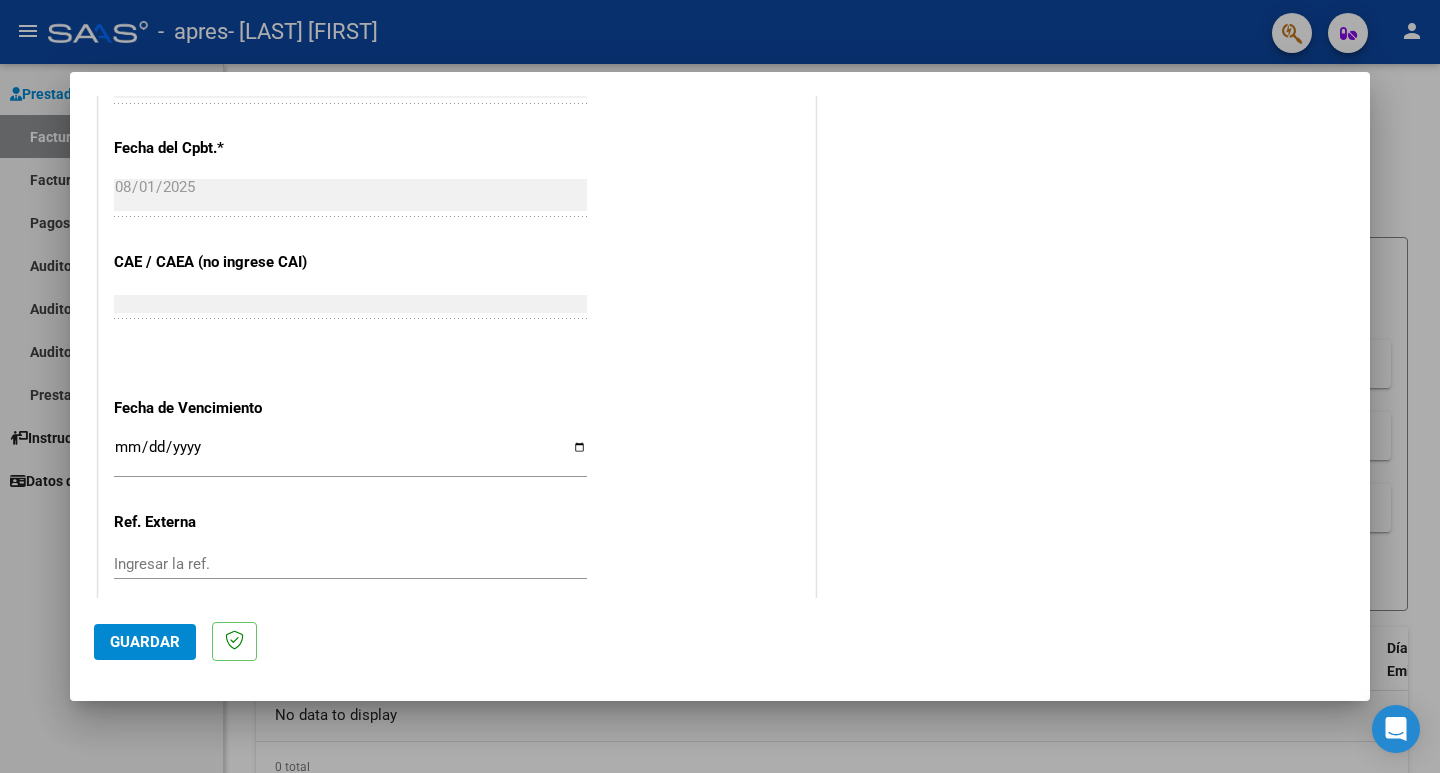 type on "202507" 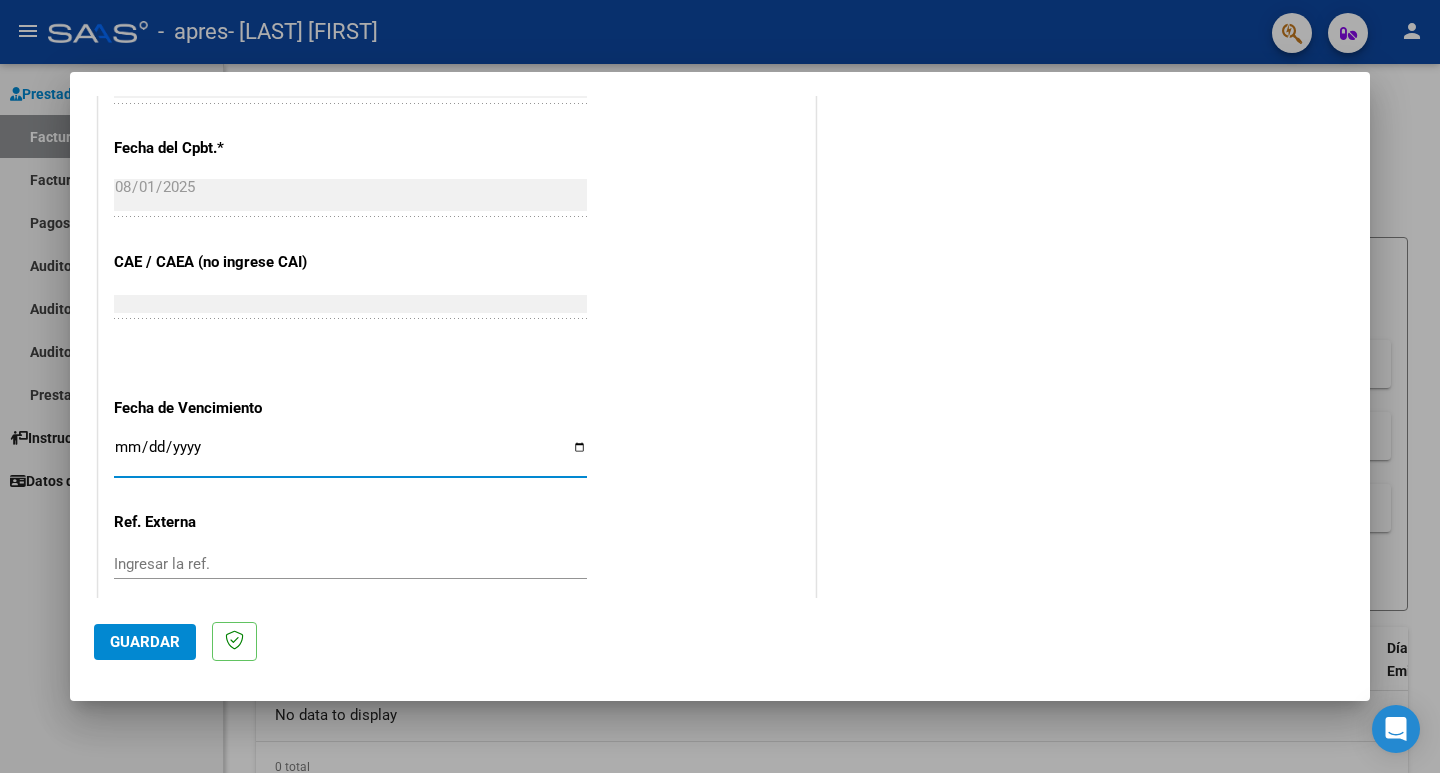 click on "Ingresar la fecha" at bounding box center (350, 455) 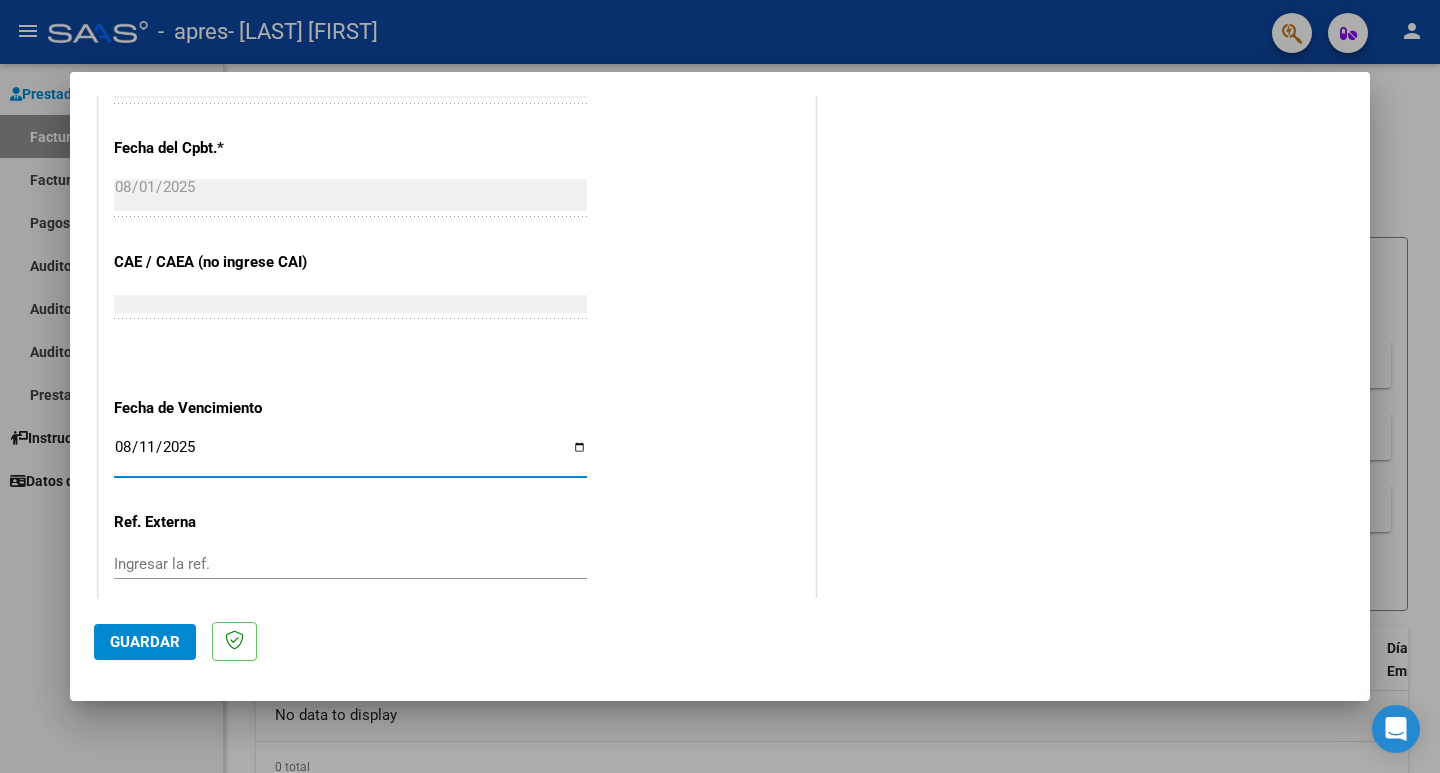 type on "2025-08-11" 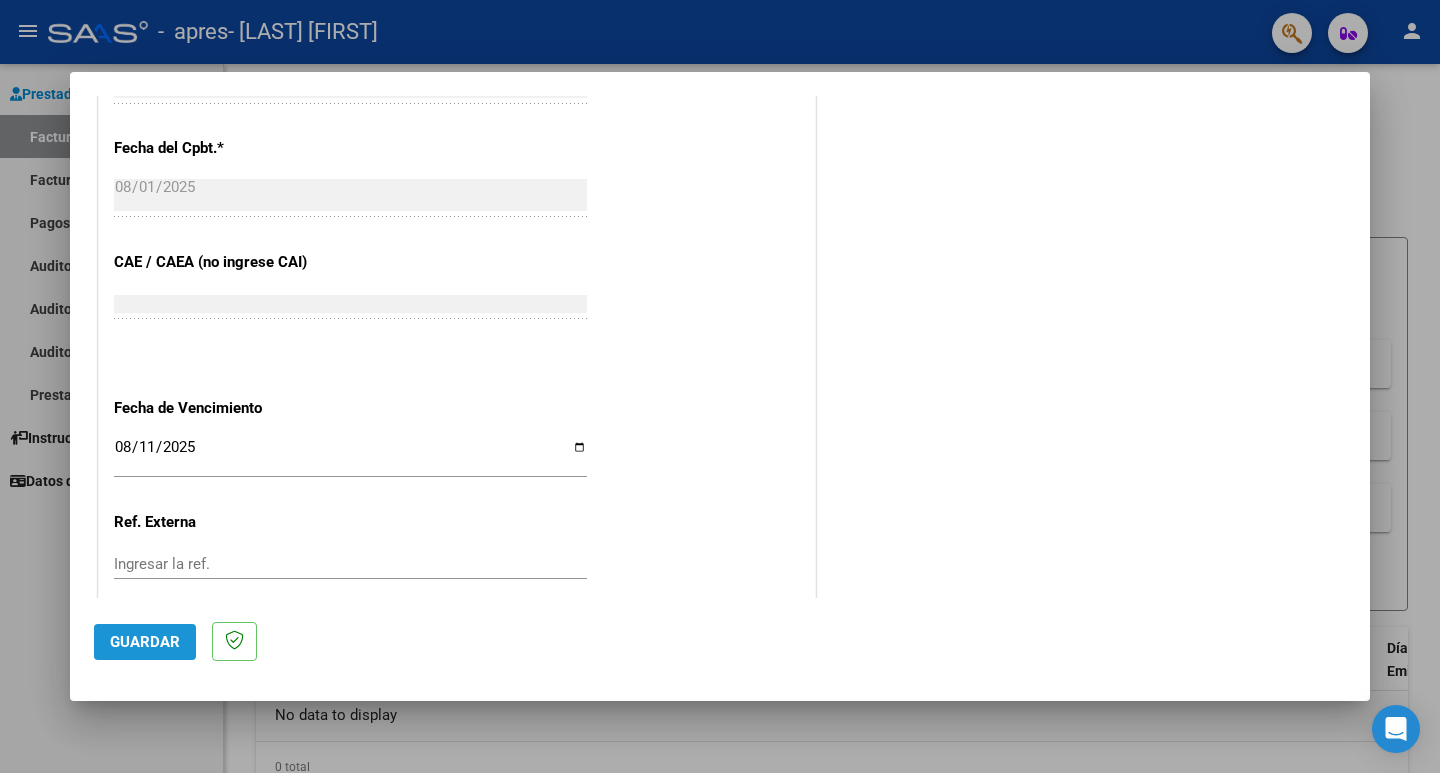 drag, startPoint x: 142, startPoint y: 645, endPoint x: 198, endPoint y: 633, distance: 57.271286 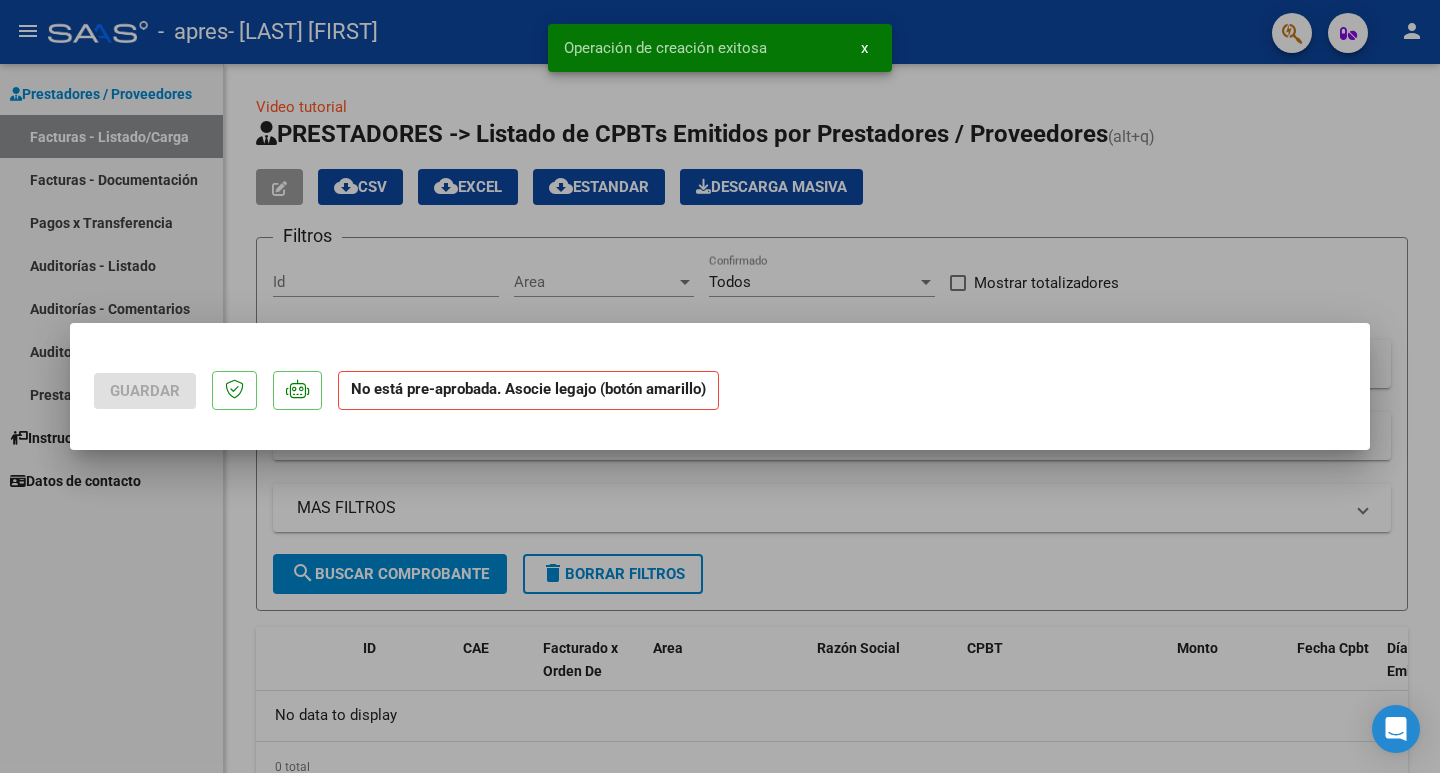 scroll, scrollTop: 0, scrollLeft: 0, axis: both 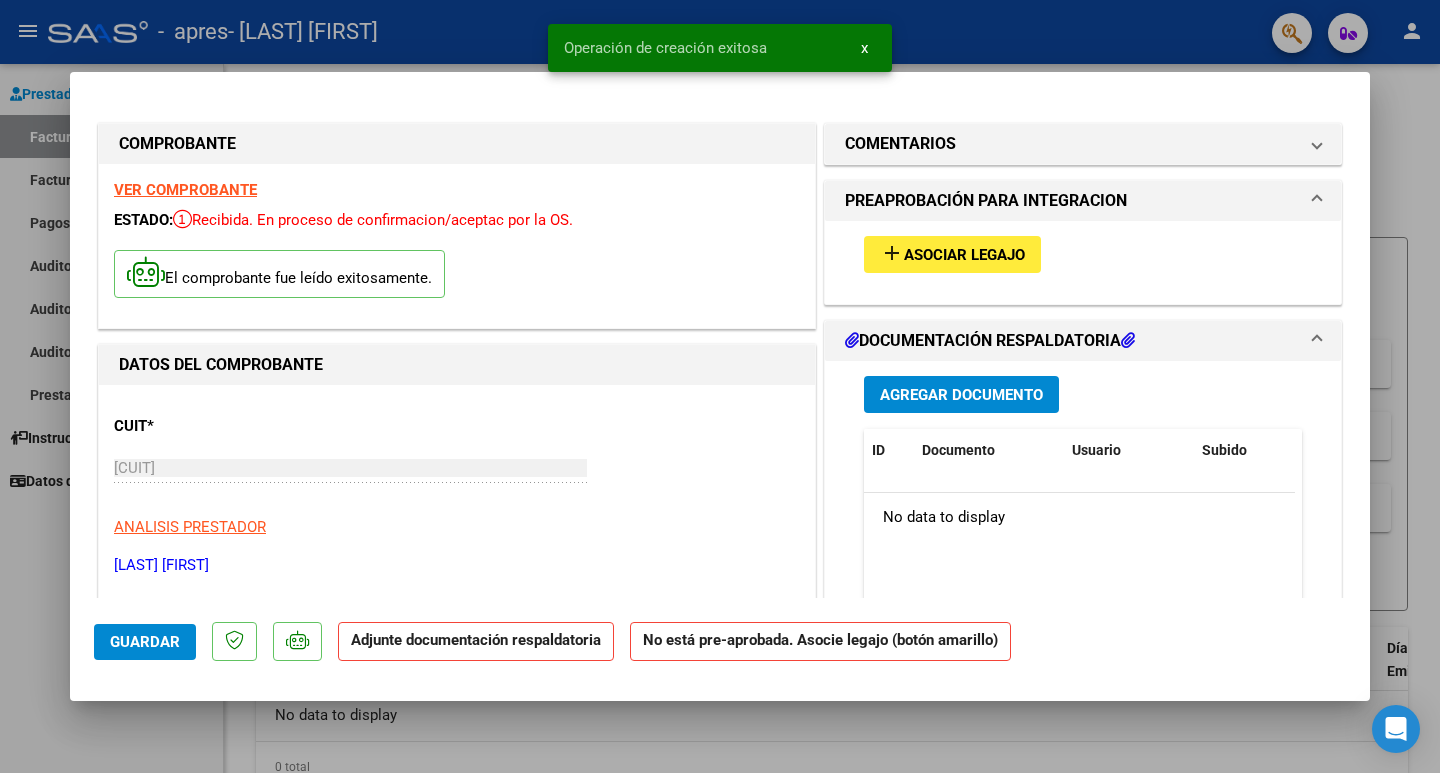 click on "Asociar Legajo" at bounding box center [964, 255] 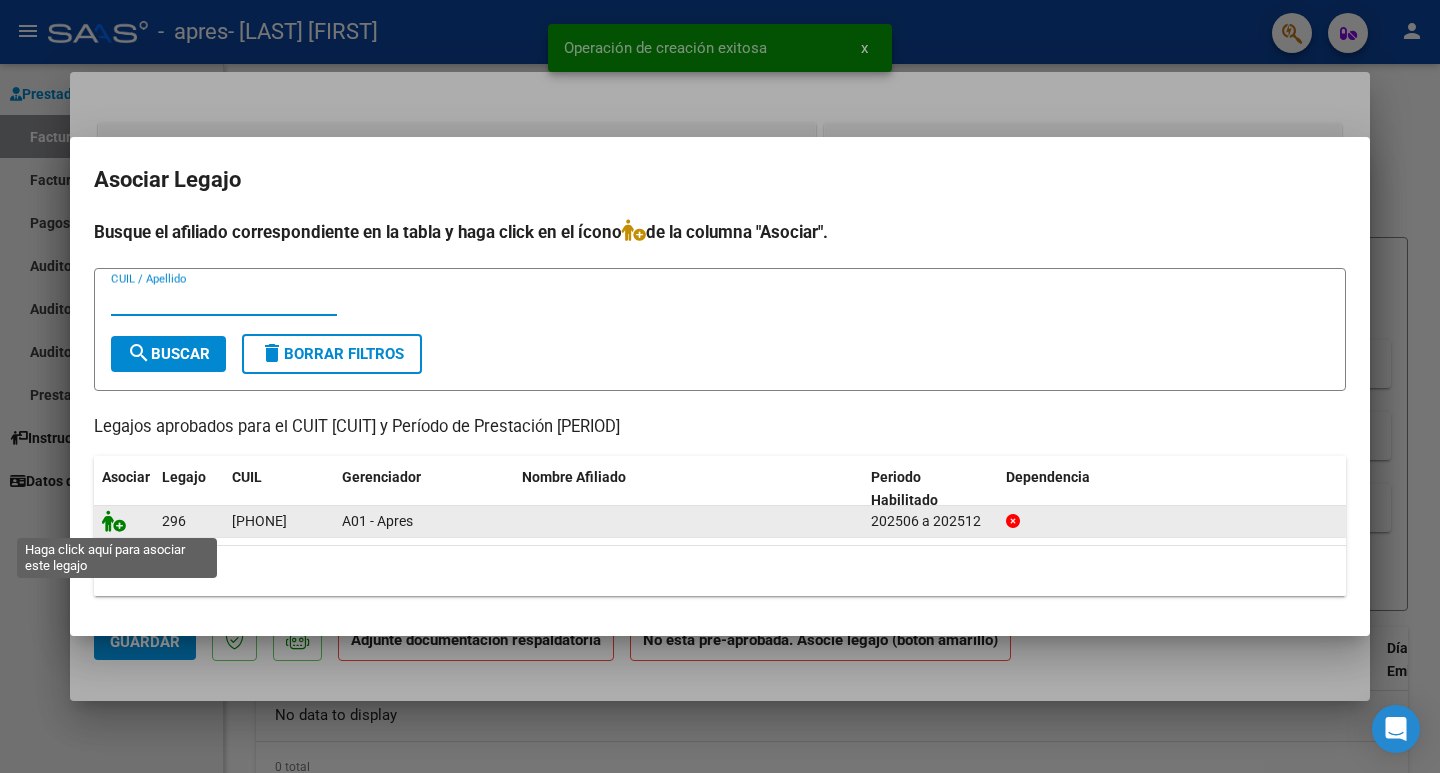 click 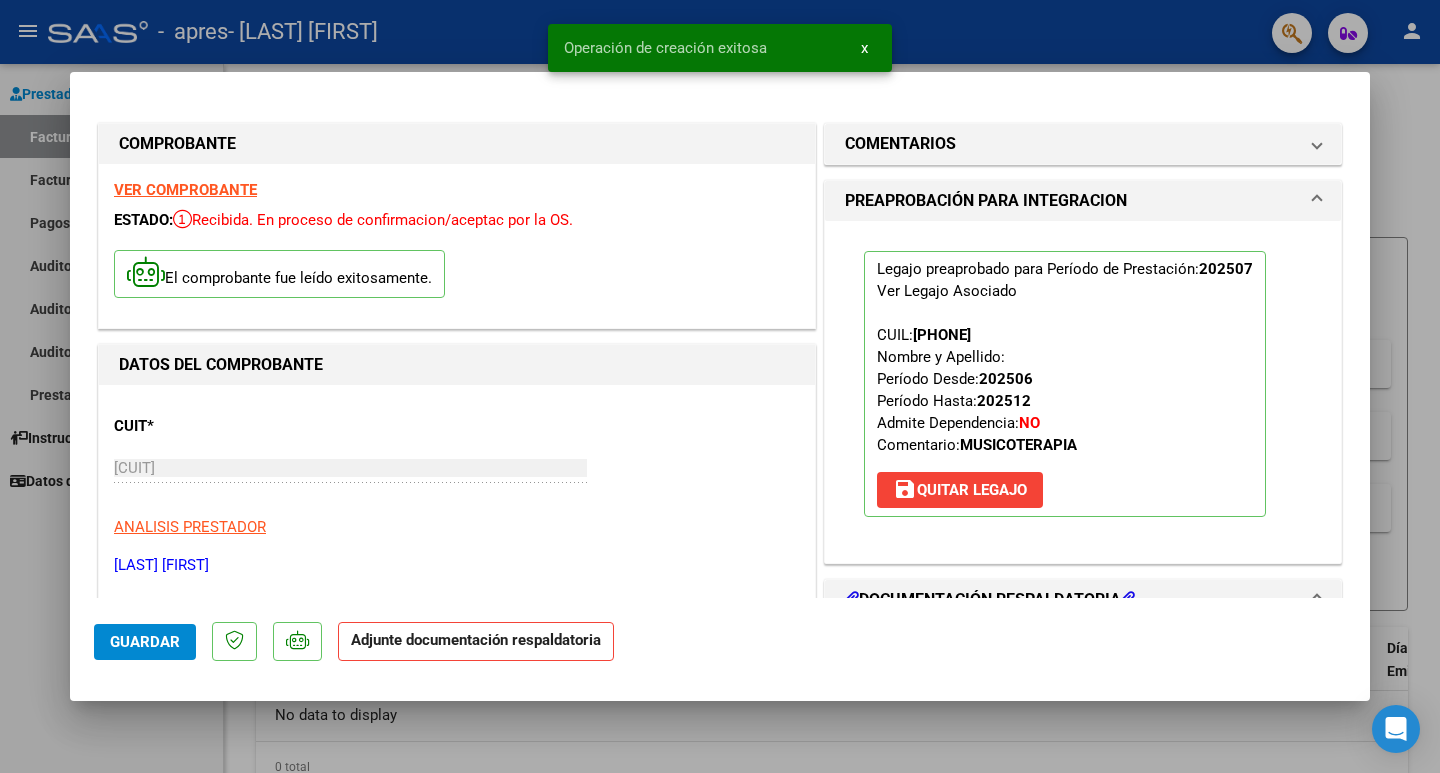 scroll, scrollTop: 200, scrollLeft: 0, axis: vertical 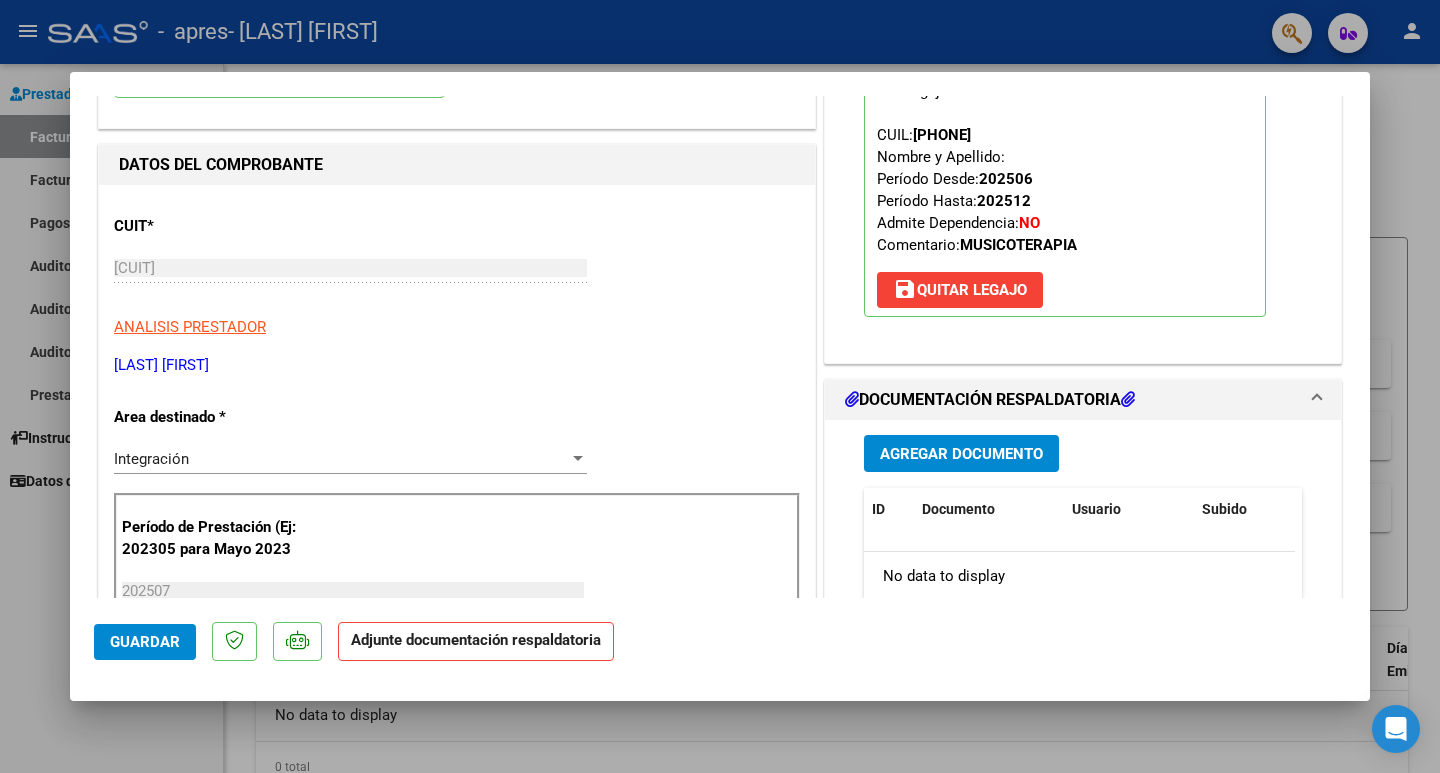 click on "Agregar Documento" at bounding box center (961, 454) 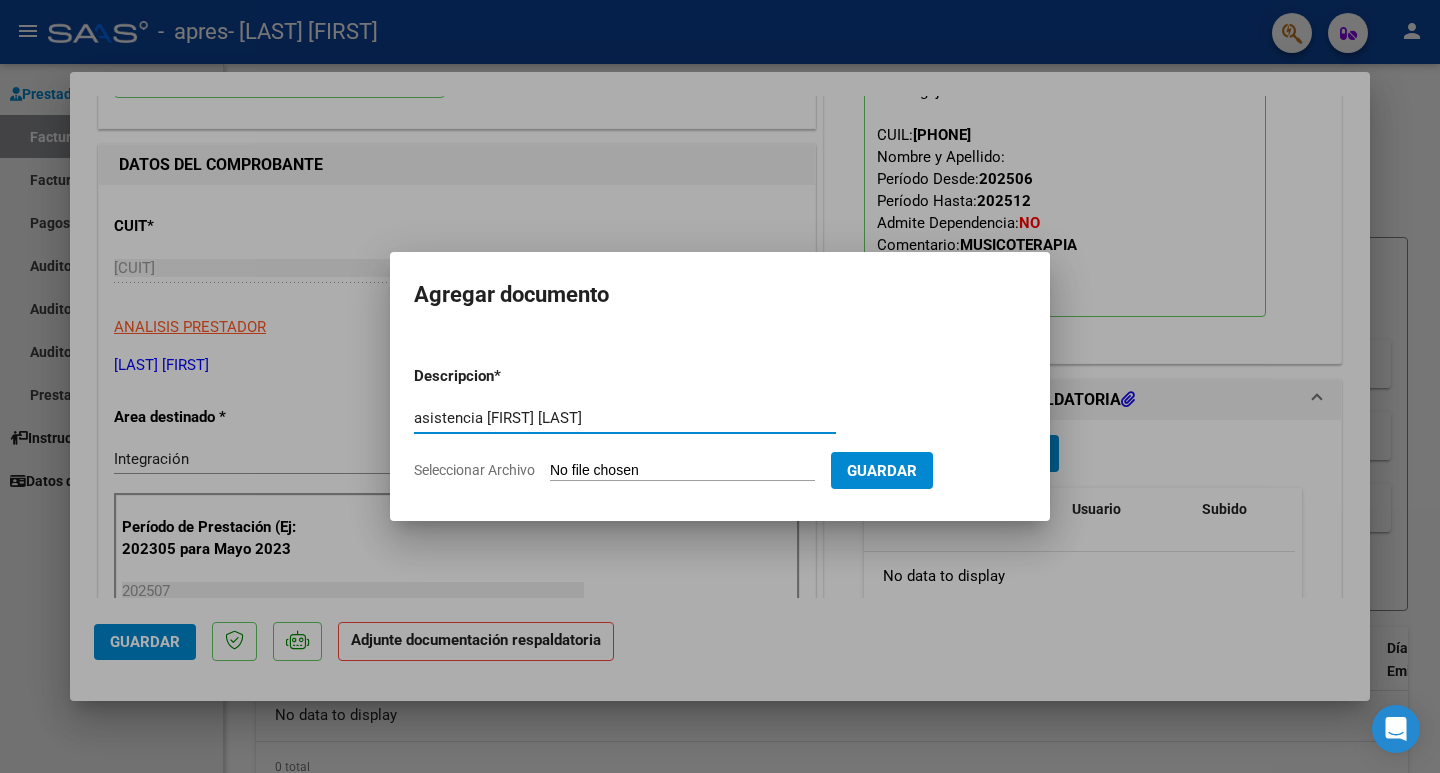 type on "asistencia [FIRST] [LAST]" 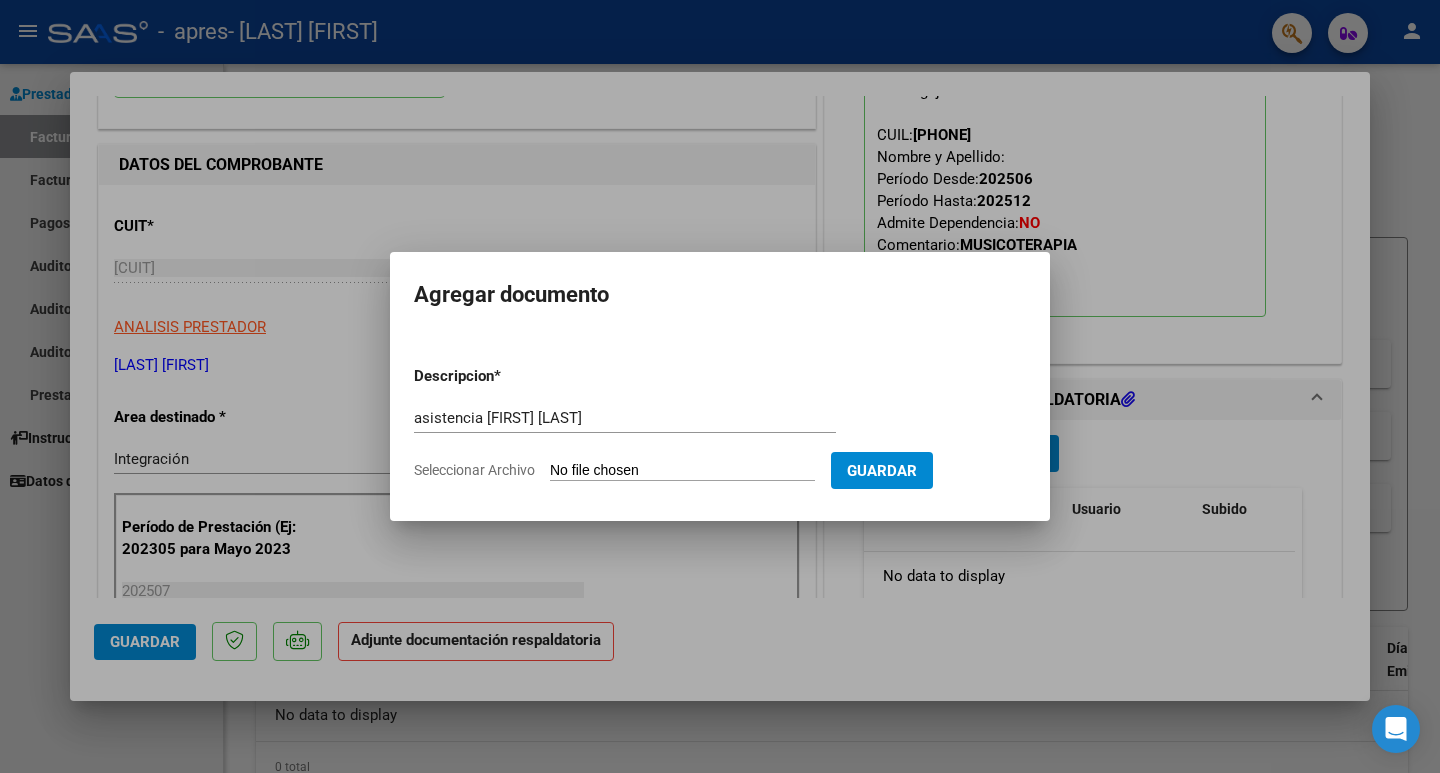 type on "C:\fakepath\Asistencia [FIRST] [LAST] [MONTH][NUMBER].pdf" 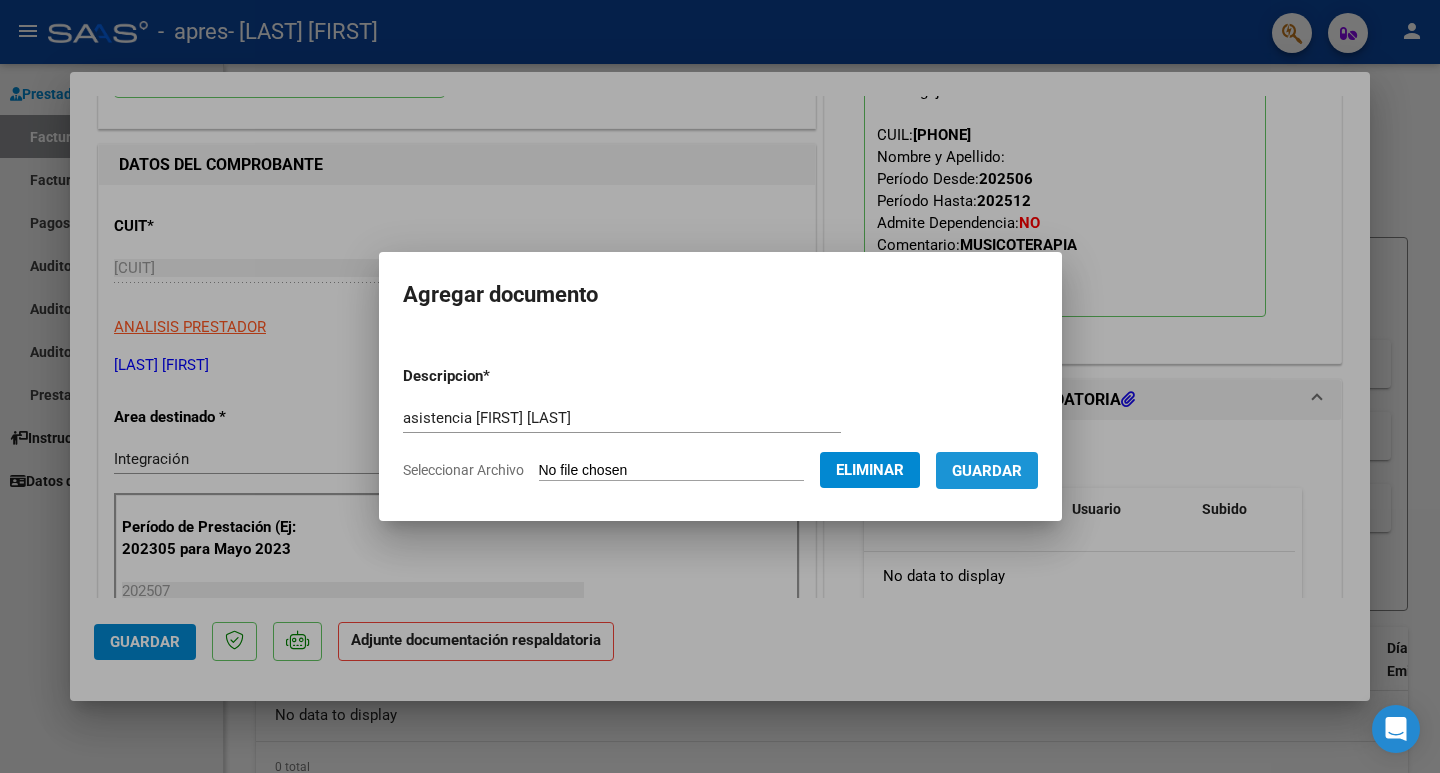 click on "Guardar" at bounding box center (987, 471) 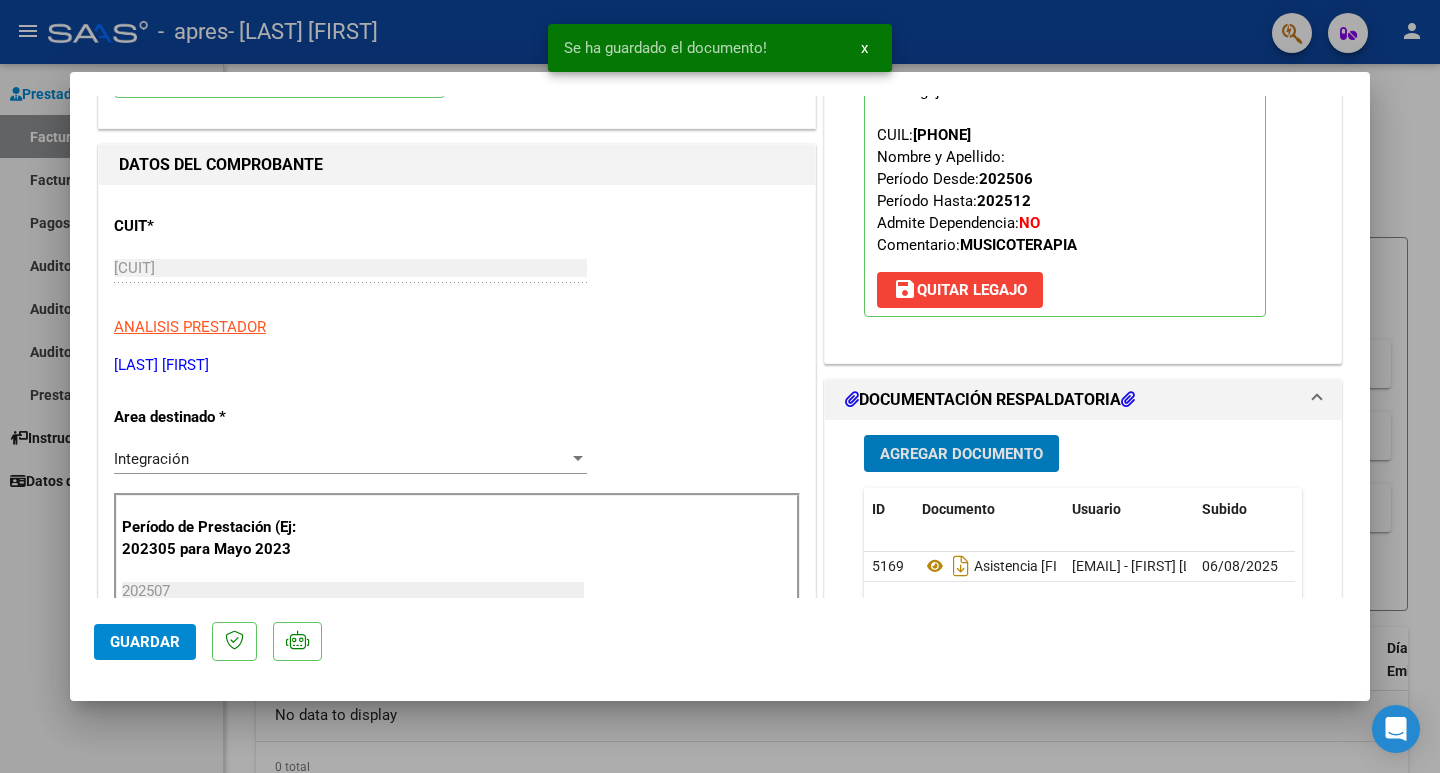 click at bounding box center (720, 386) 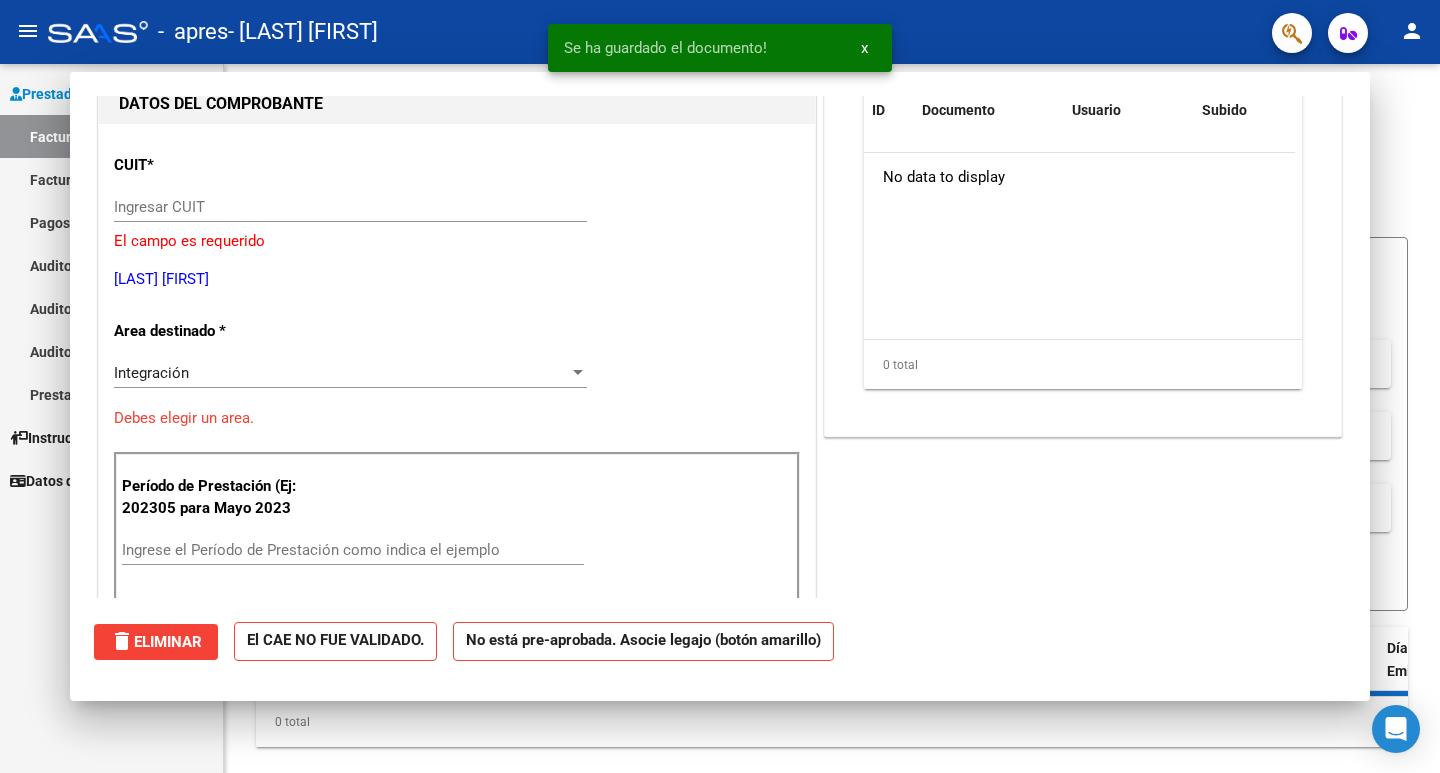 scroll, scrollTop: 0, scrollLeft: 0, axis: both 